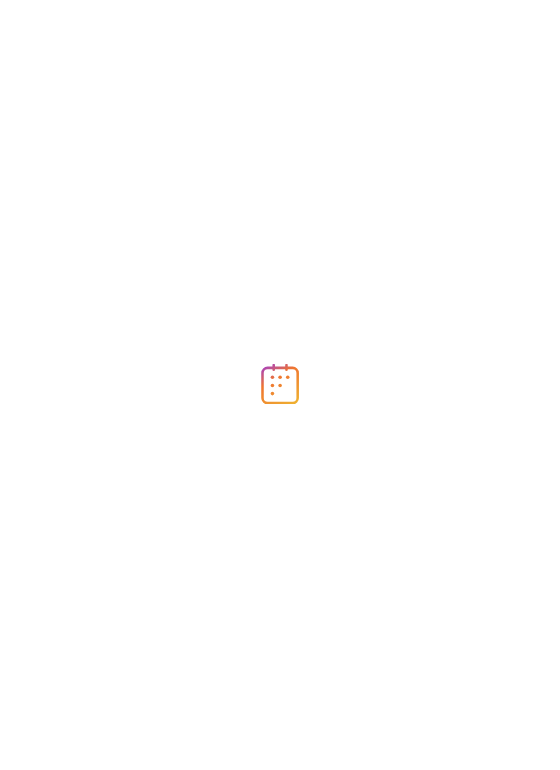 scroll, scrollTop: 0, scrollLeft: 0, axis: both 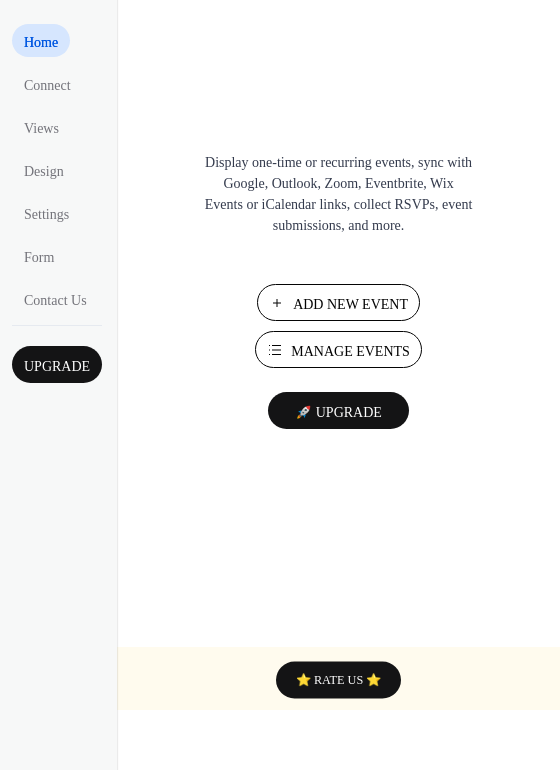 click on "Manage Events" at bounding box center (350, 351) 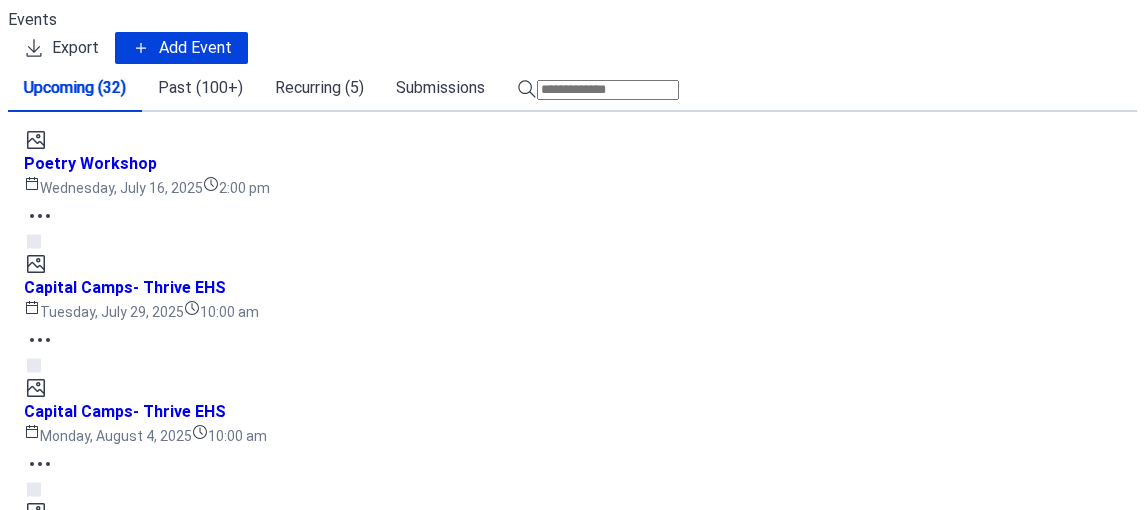 scroll, scrollTop: 0, scrollLeft: 0, axis: both 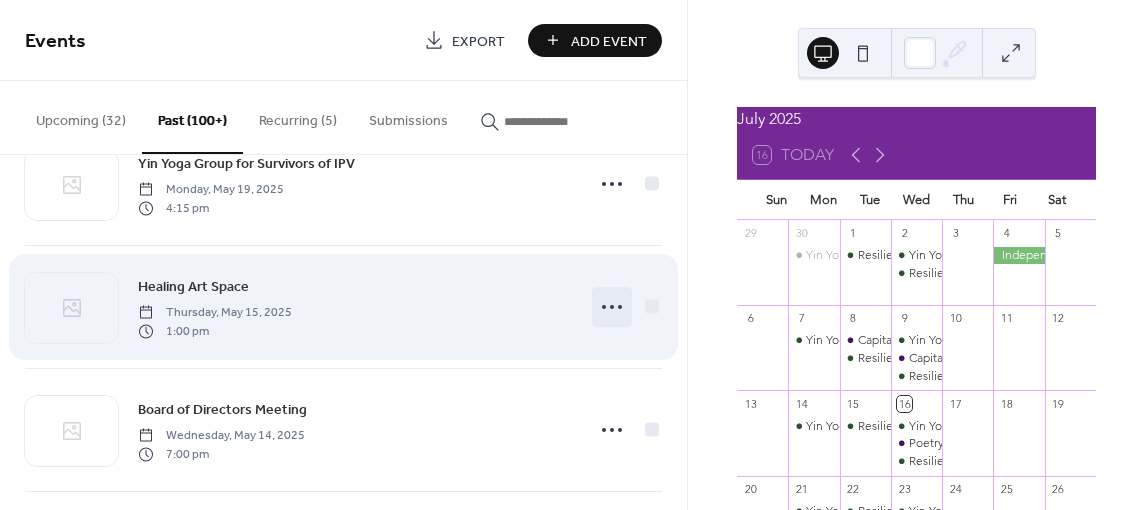 click 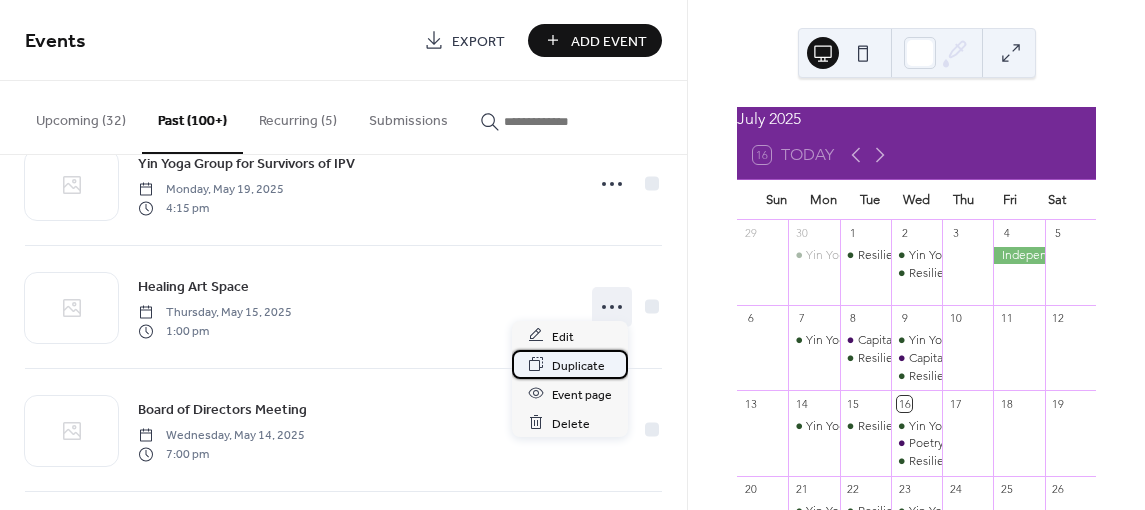 click on "Duplicate" at bounding box center [578, 365] 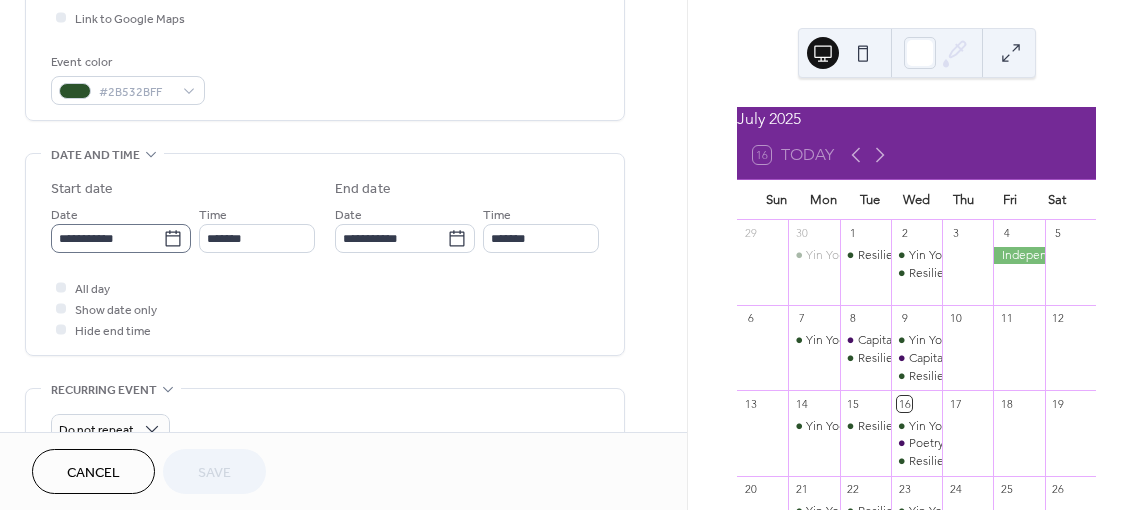 scroll, scrollTop: 500, scrollLeft: 0, axis: vertical 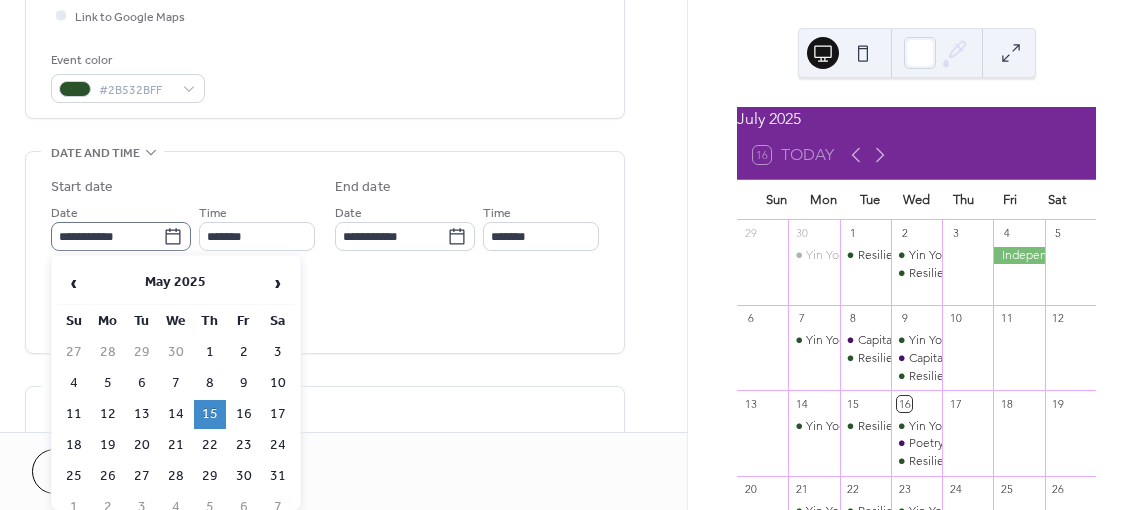 click 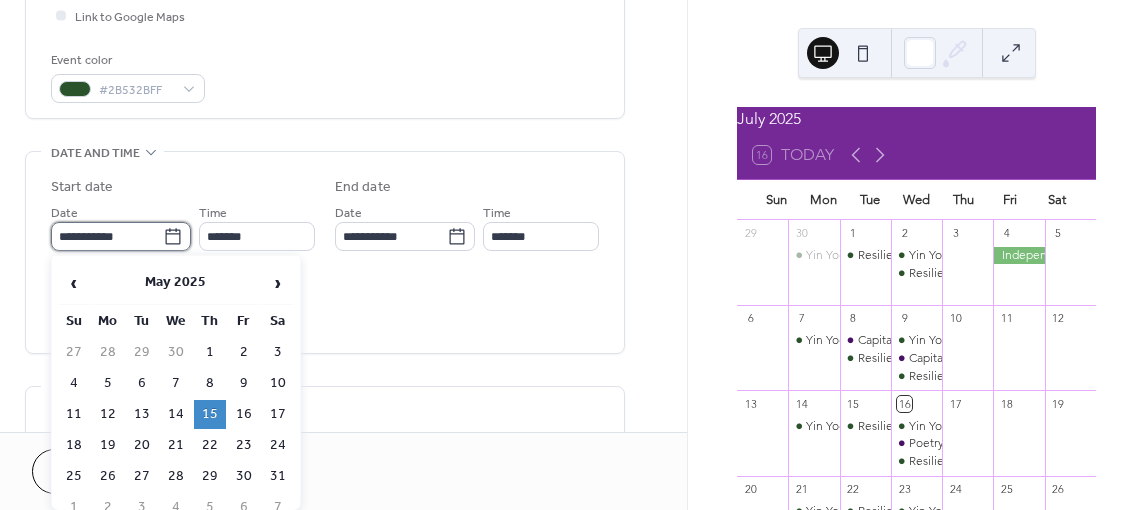 click on "**********" at bounding box center (107, 236) 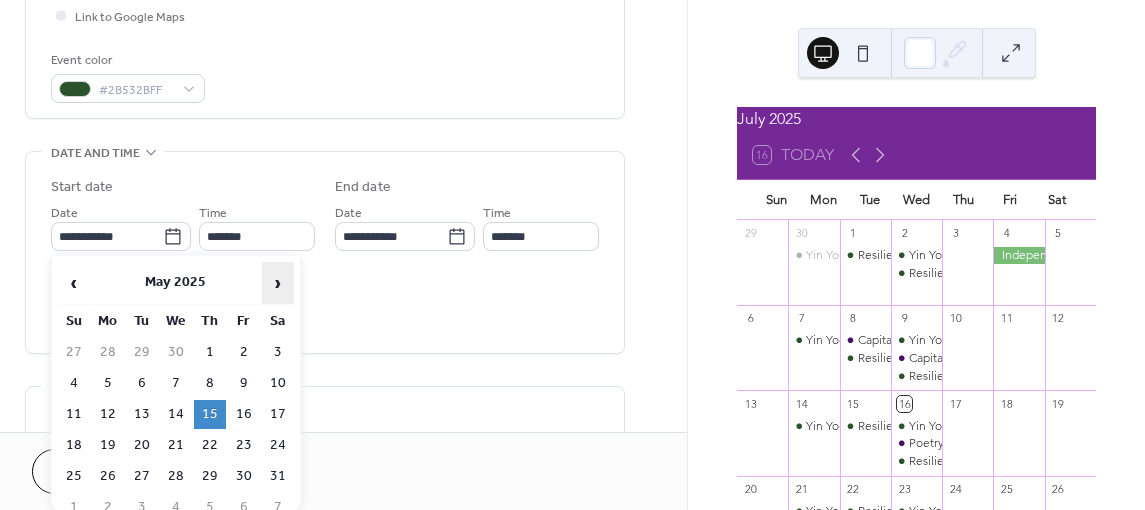 click on "›" at bounding box center [278, 283] 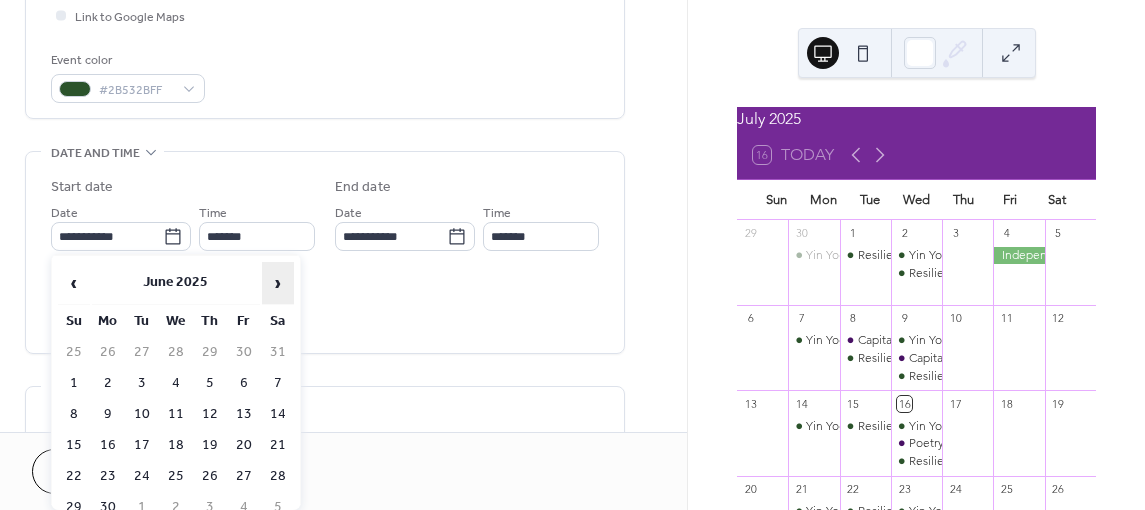 click on "›" at bounding box center [278, 283] 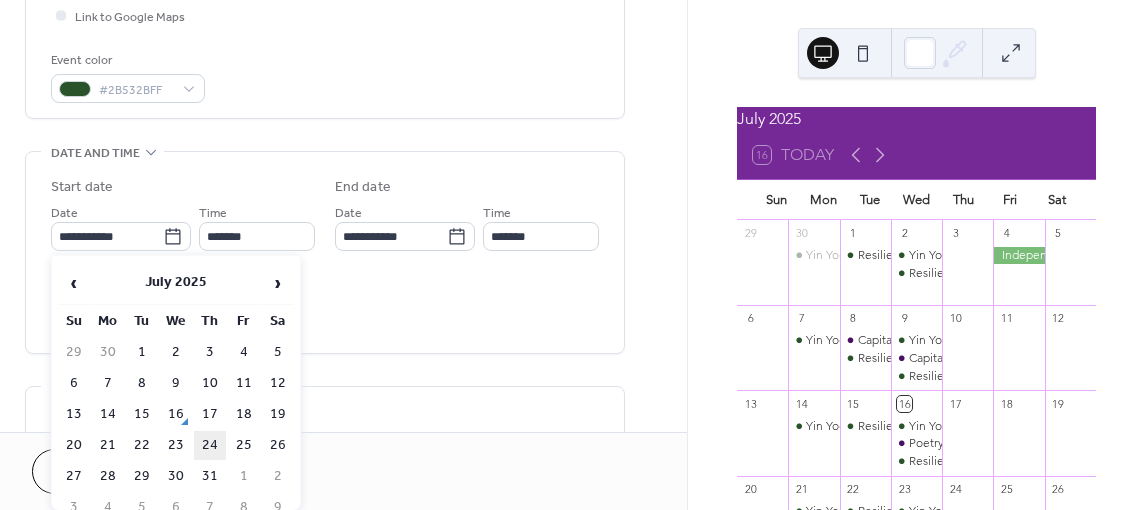 click on "24" at bounding box center [210, 445] 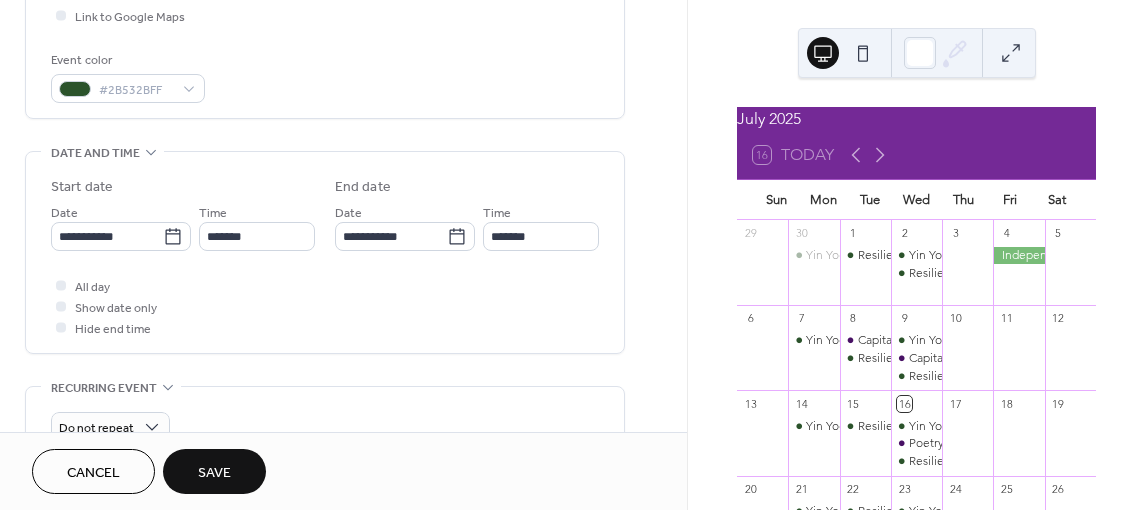 click on "Save" at bounding box center [214, 473] 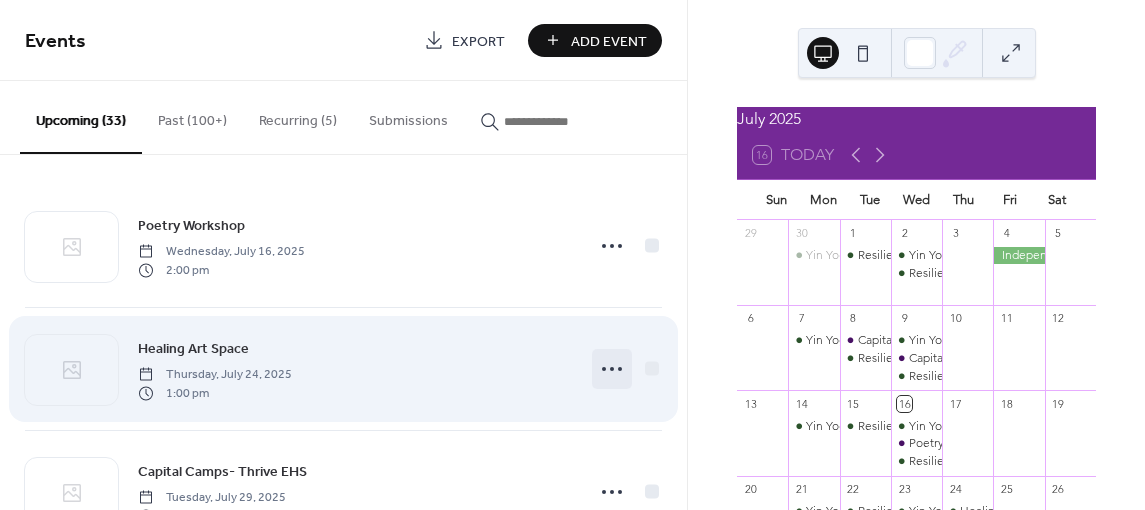 click 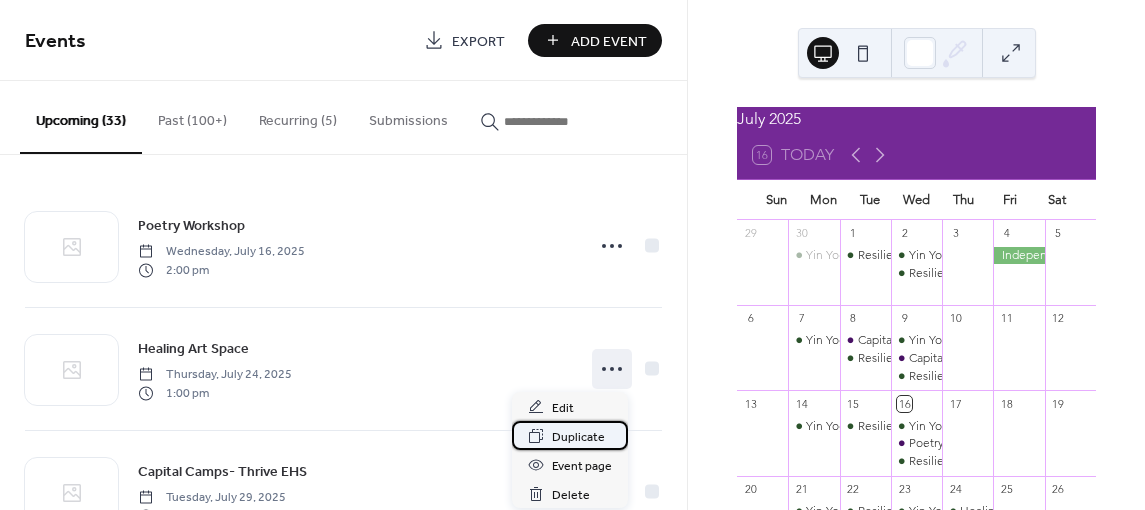 click on "Duplicate" at bounding box center [578, 437] 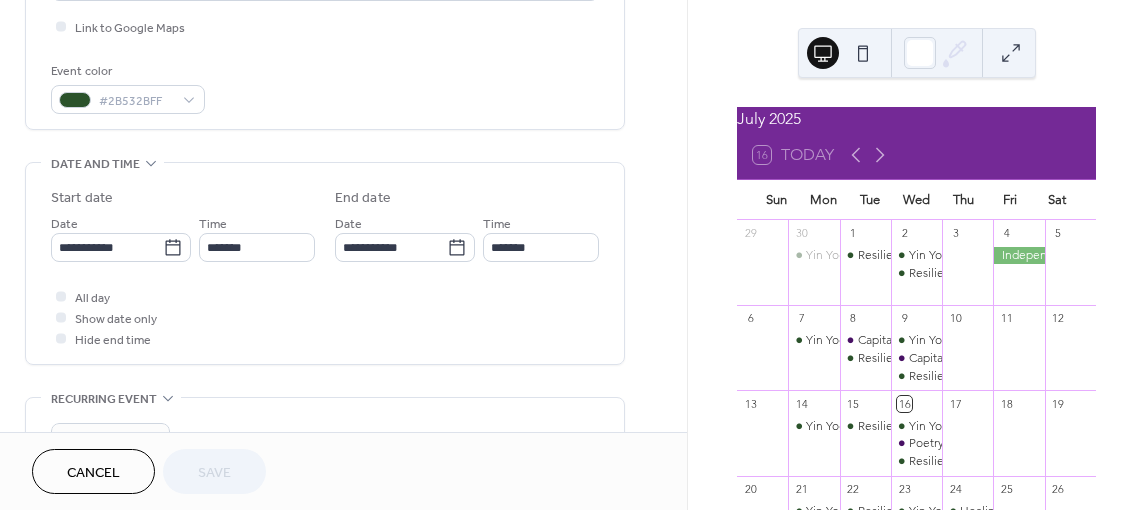 scroll, scrollTop: 500, scrollLeft: 0, axis: vertical 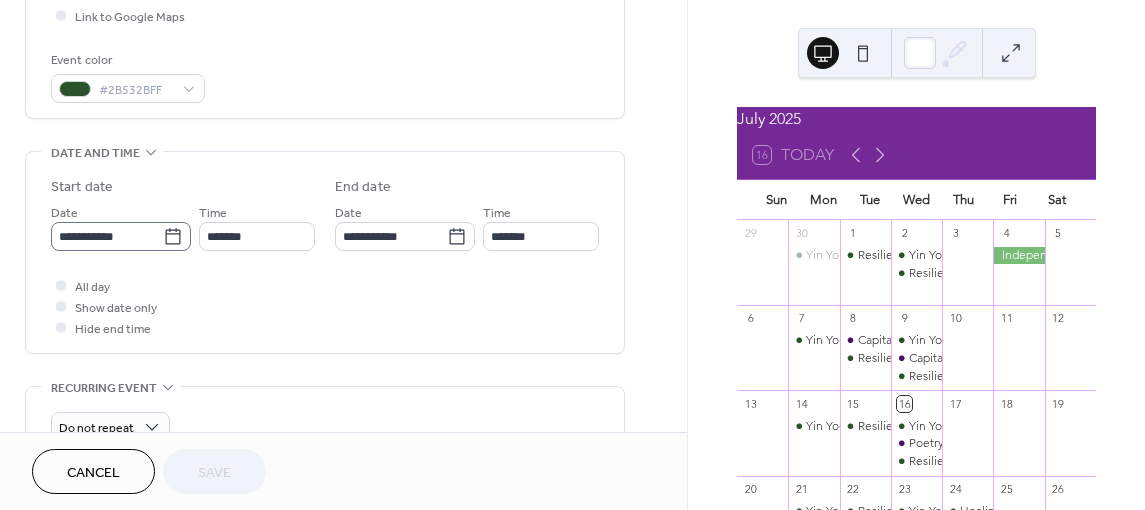 click 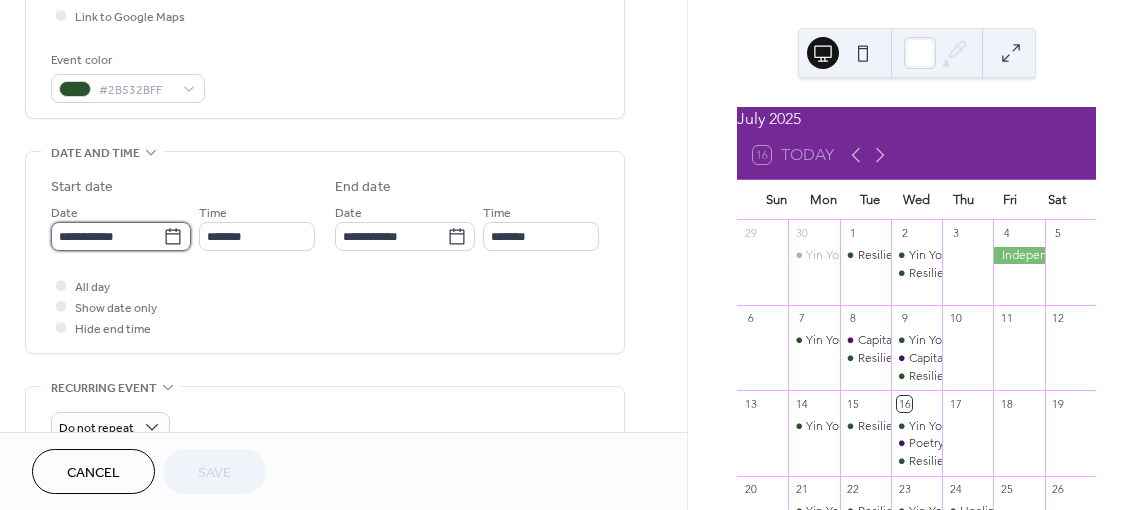 click on "**********" at bounding box center [107, 236] 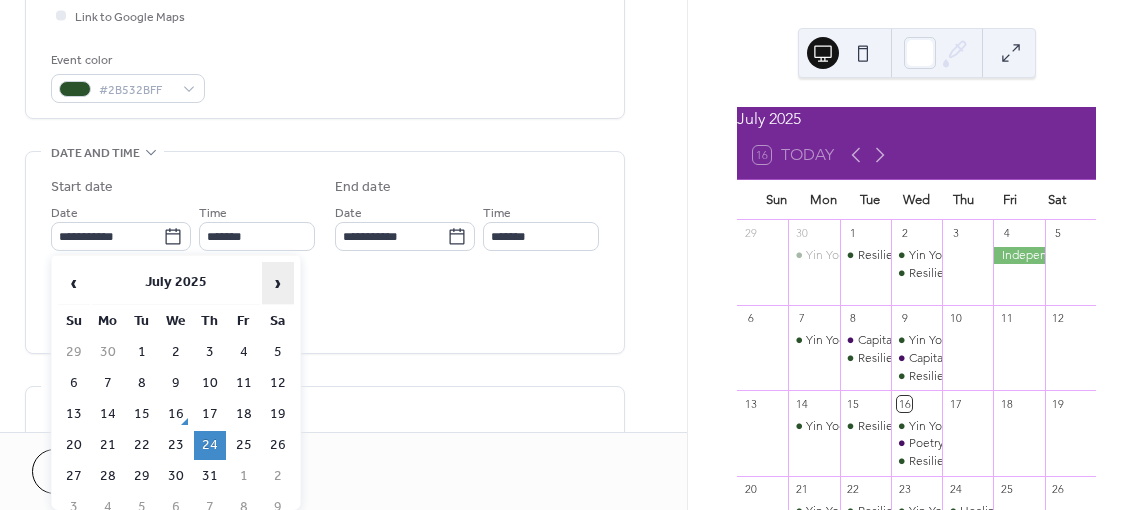 click on "›" at bounding box center [278, 283] 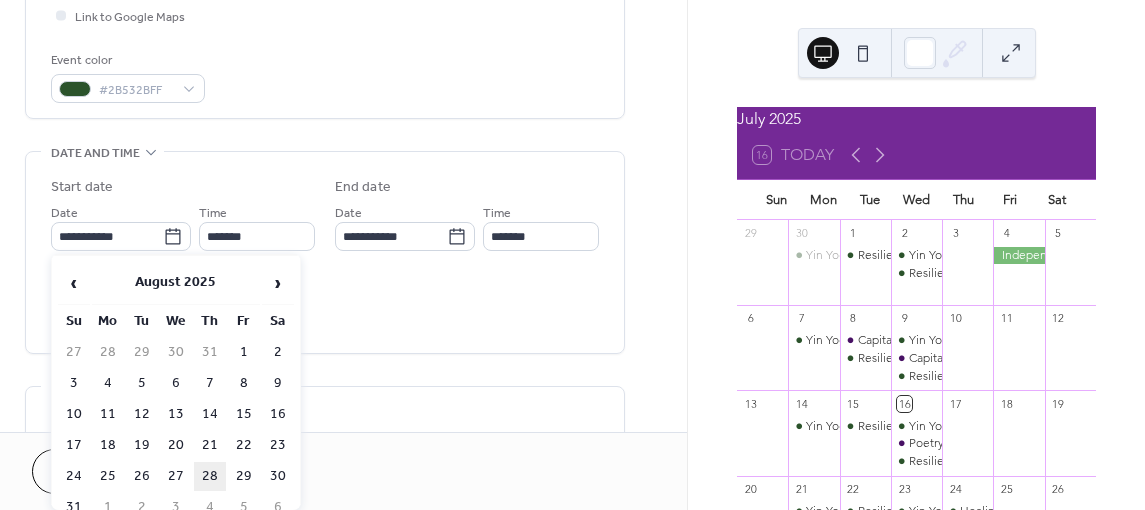 click on "28" at bounding box center [210, 476] 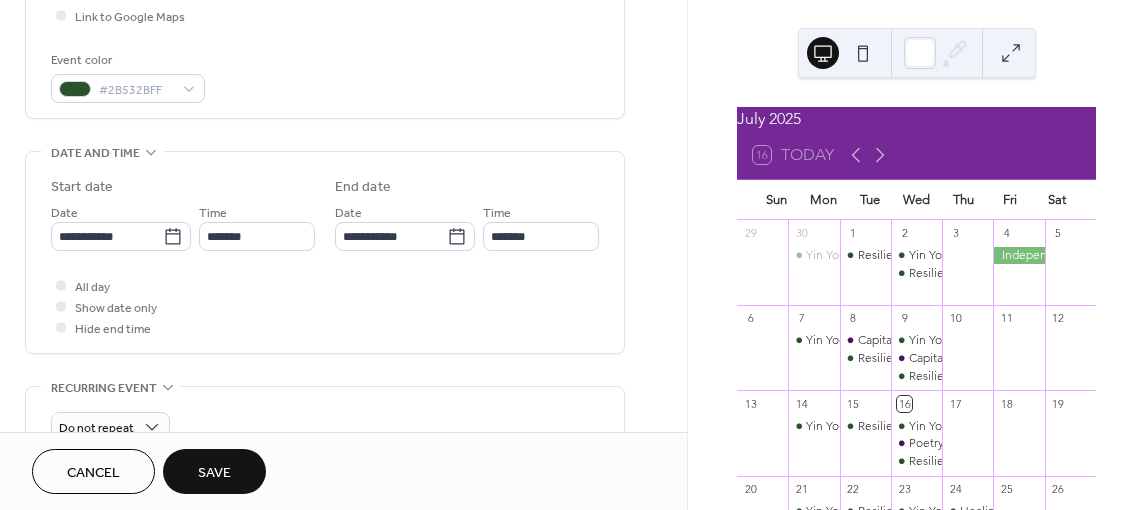 click on "Save" at bounding box center [214, 471] 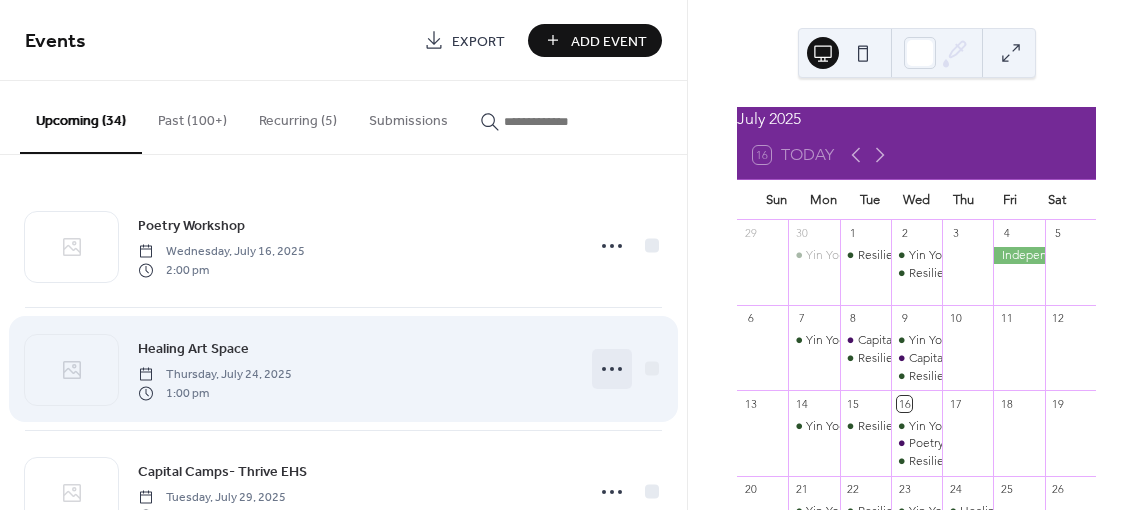 click 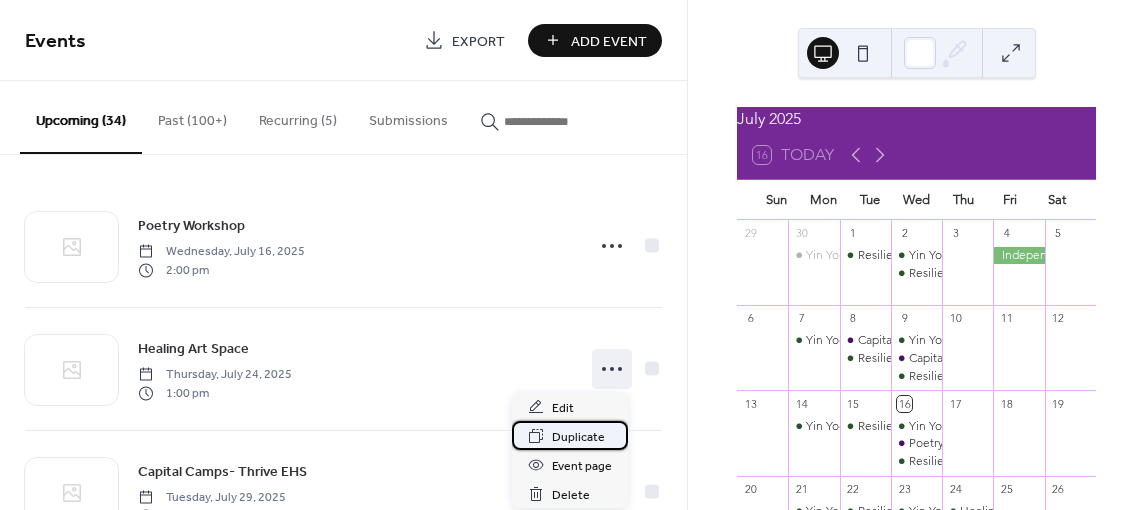 click on "Duplicate" at bounding box center (570, 435) 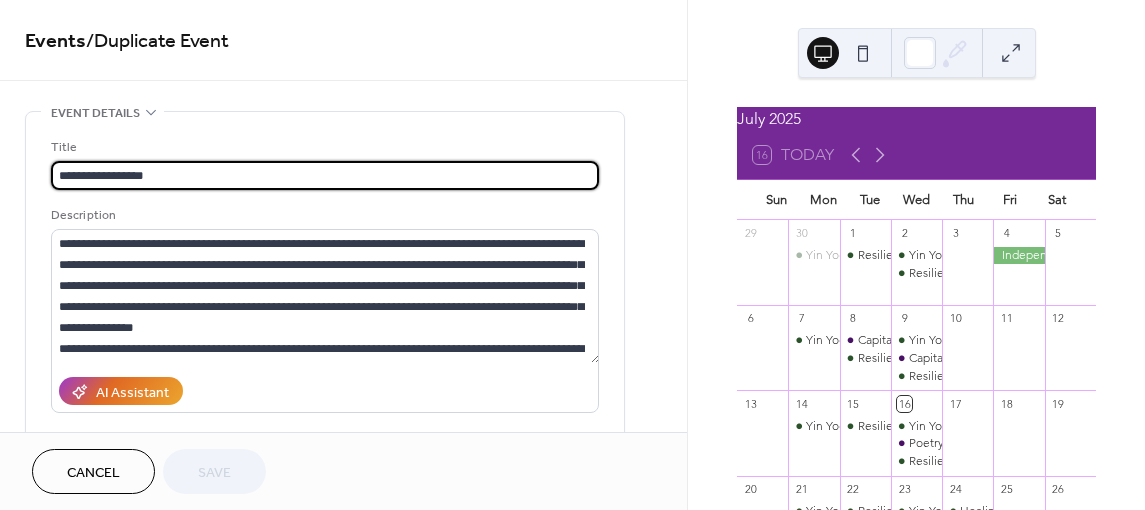 click on "**********" at bounding box center [325, 175] 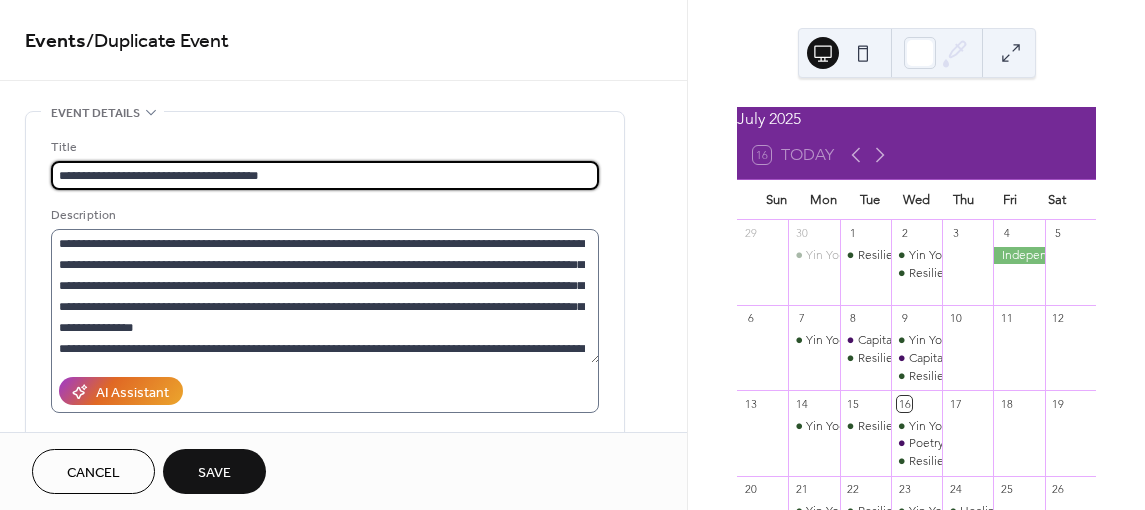 type on "**********" 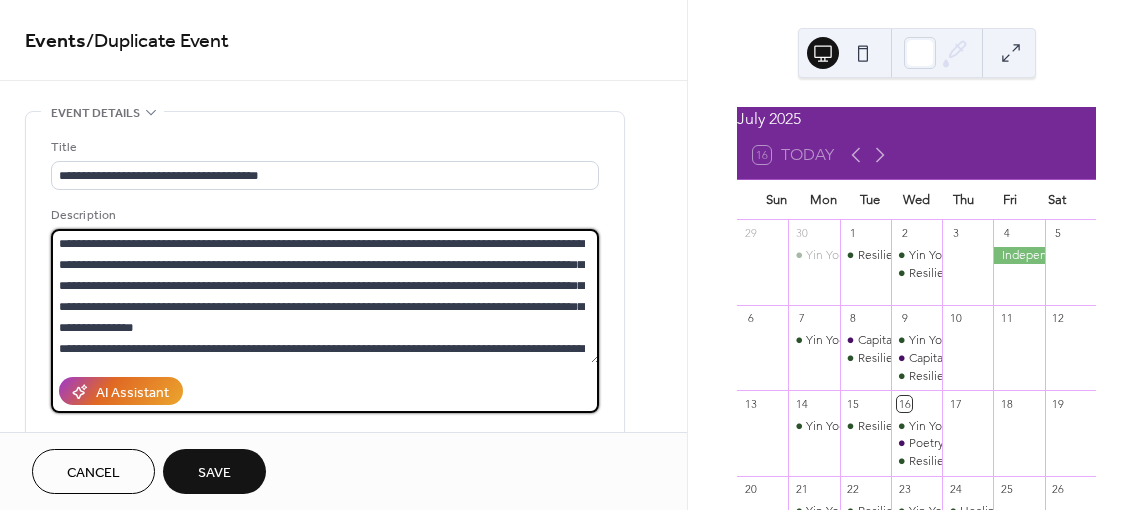 drag, startPoint x: 203, startPoint y: 244, endPoint x: 14, endPoint y: 260, distance: 189.67604 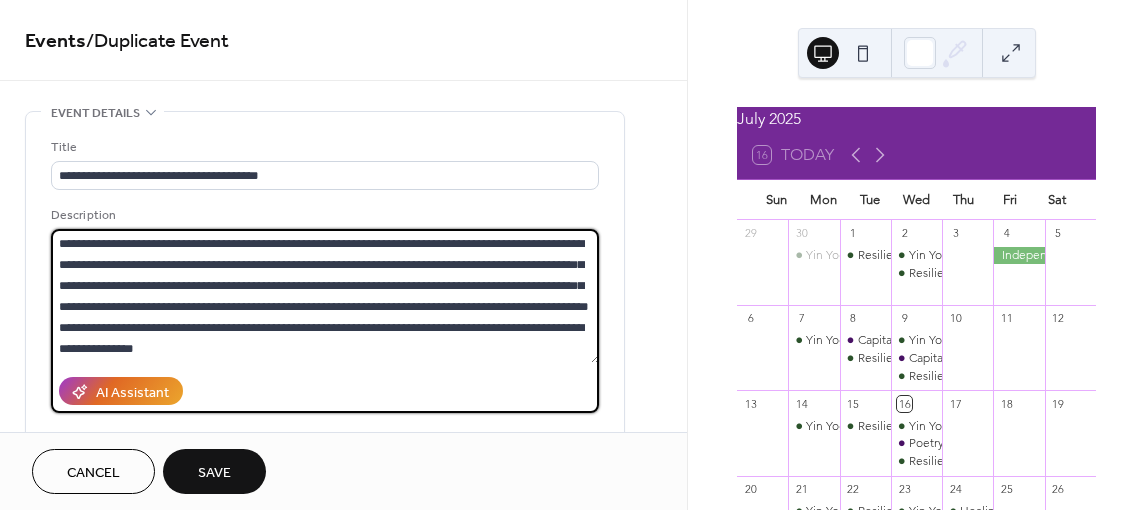 click on "**********" at bounding box center (325, 296) 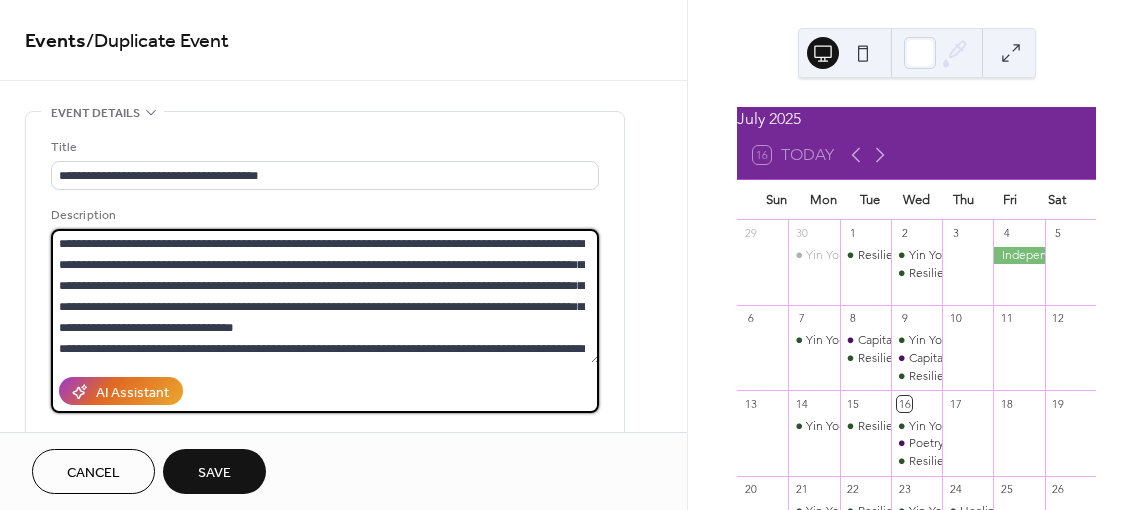 scroll, scrollTop: 20, scrollLeft: 0, axis: vertical 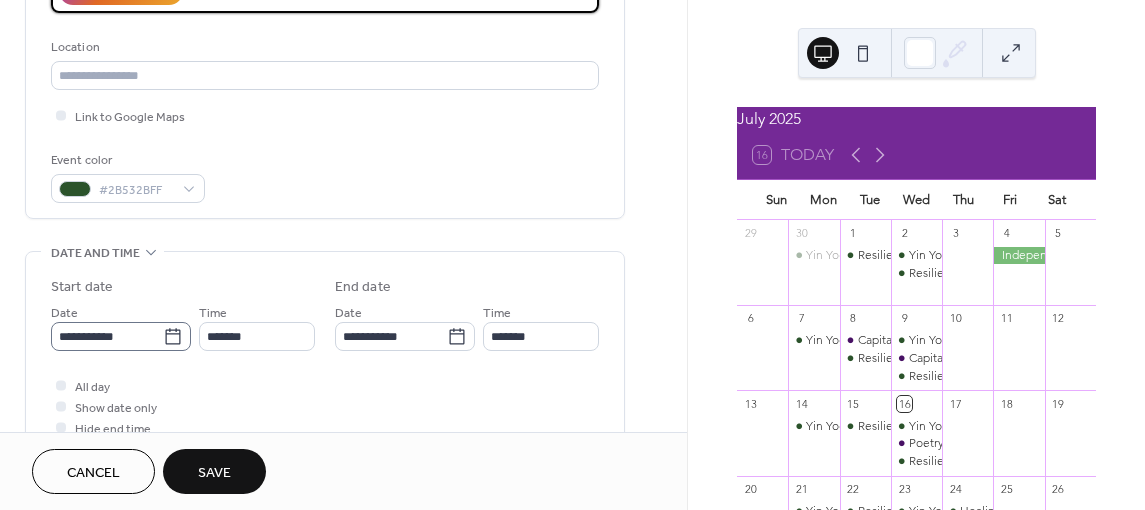 type on "**********" 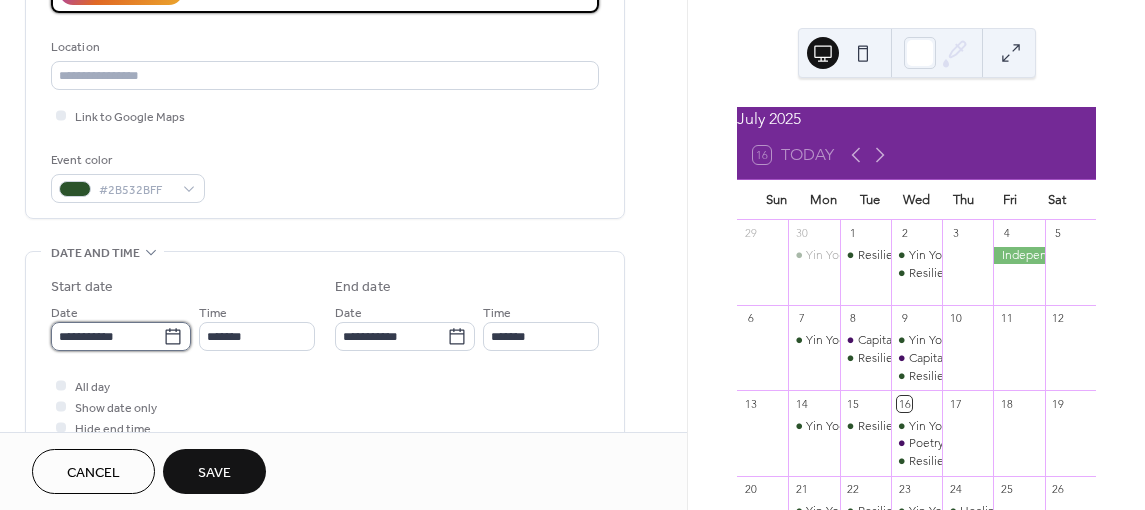 click on "**********" at bounding box center [107, 336] 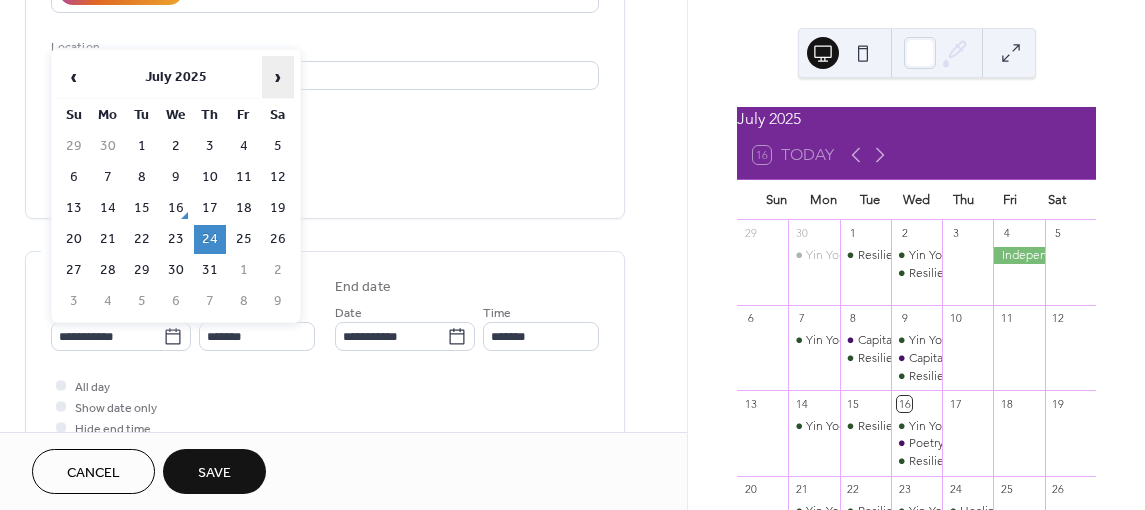 click on "›" at bounding box center [278, 77] 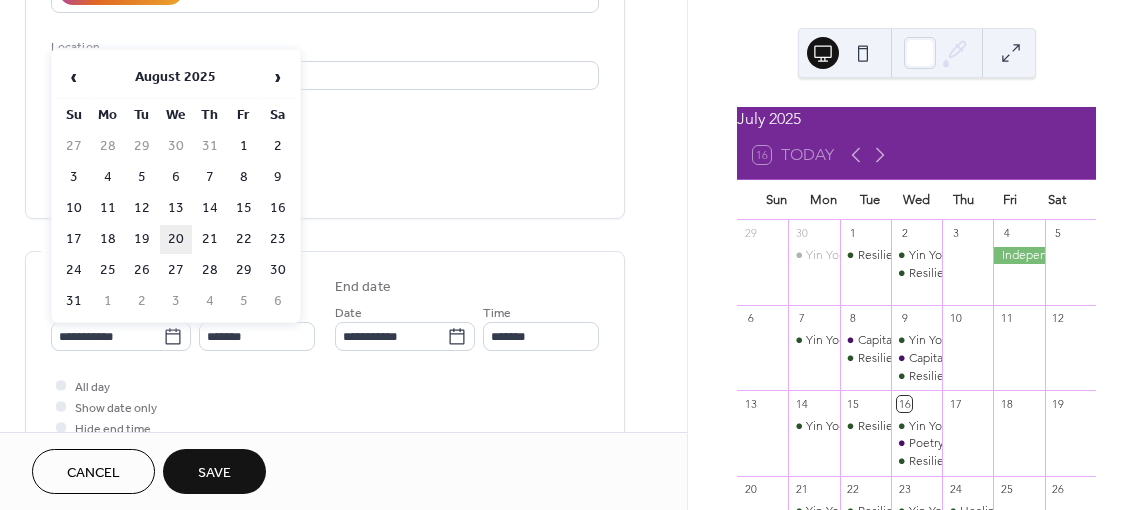 click on "20" at bounding box center (176, 239) 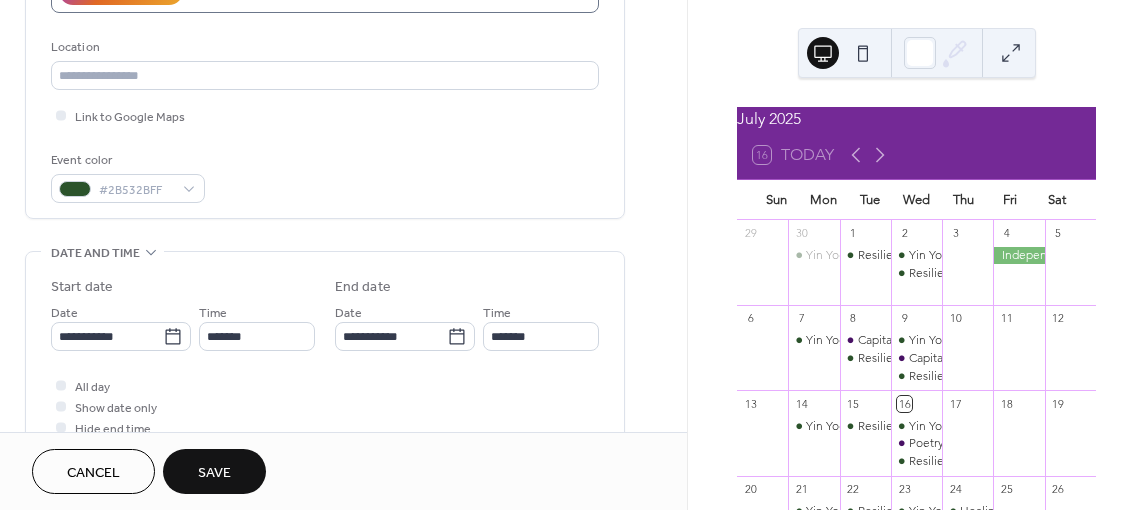 scroll, scrollTop: 100, scrollLeft: 0, axis: vertical 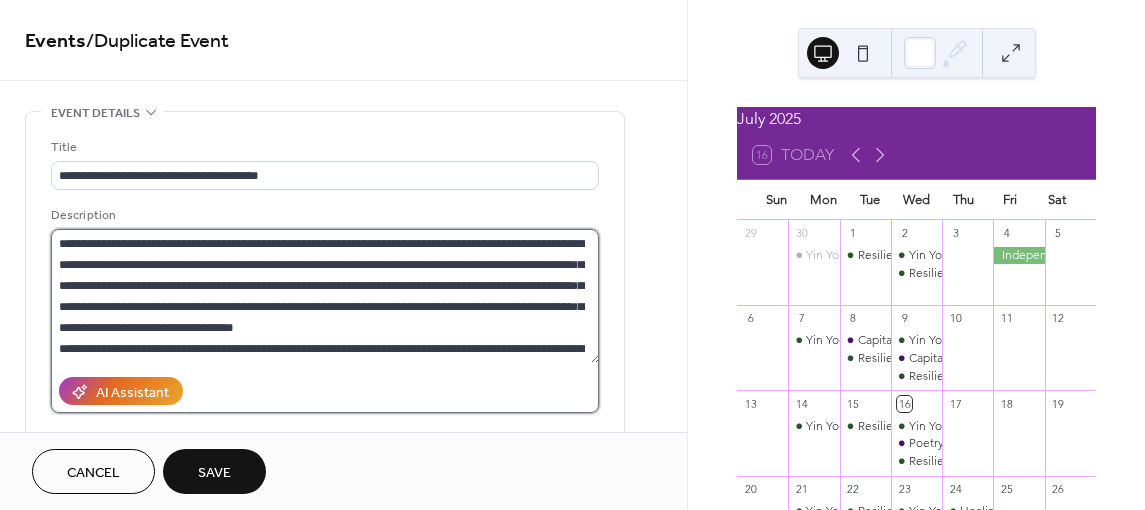 click on "**********" at bounding box center (325, 296) 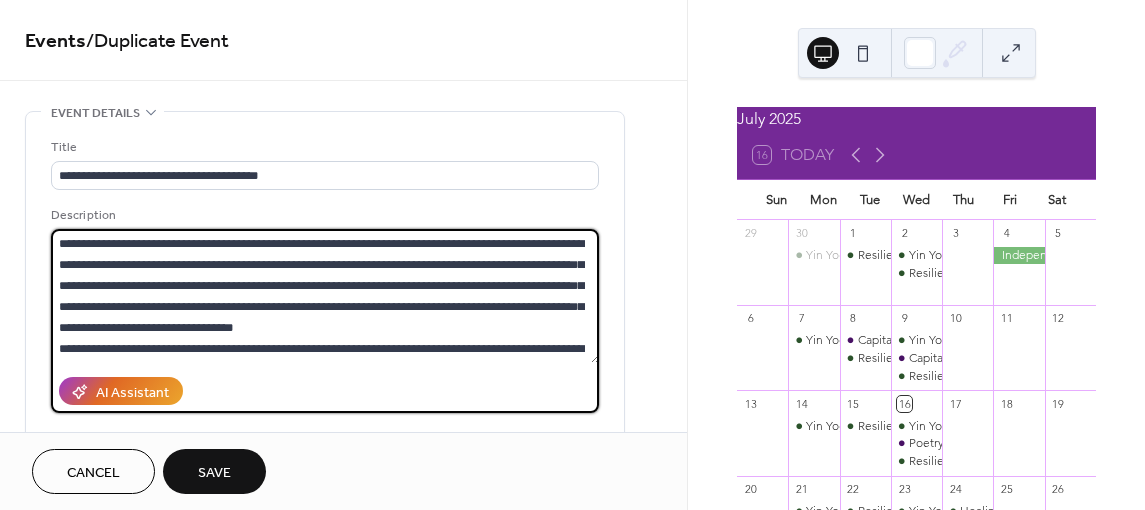 click on "**********" at bounding box center (325, 296) 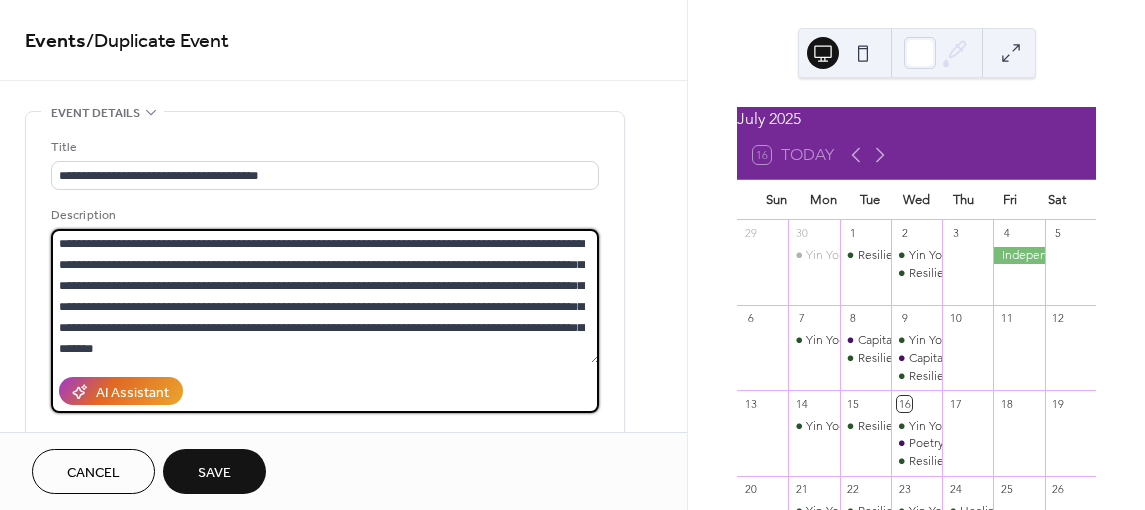 drag, startPoint x: 477, startPoint y: 258, endPoint x: 335, endPoint y: 288, distance: 145.13441 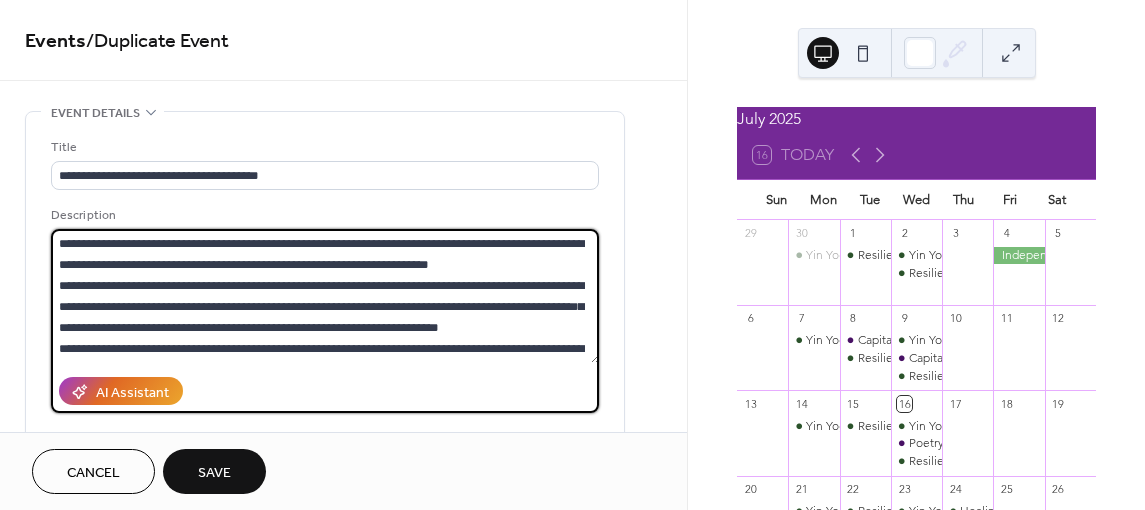 click on "**********" at bounding box center [325, 296] 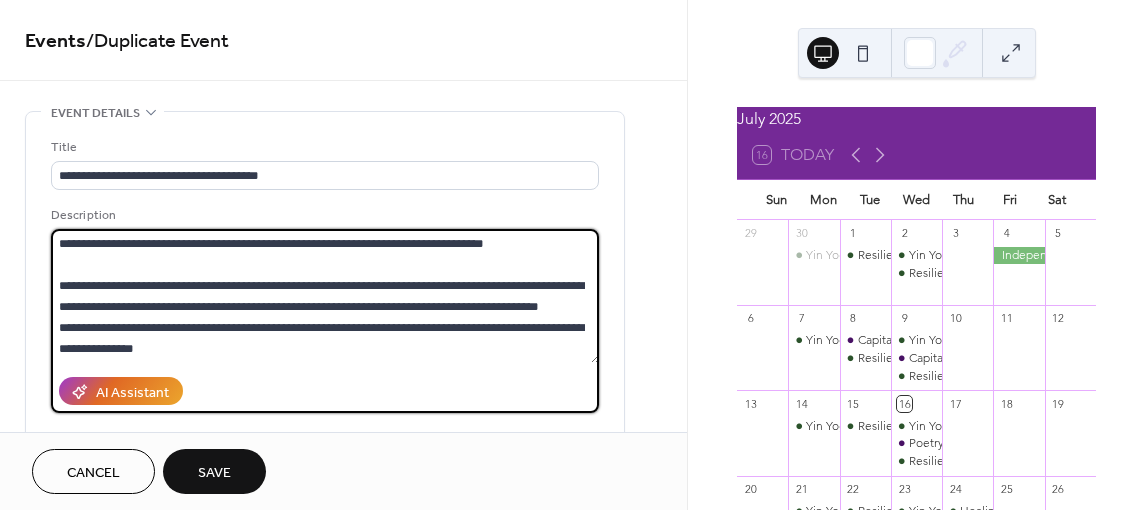 scroll, scrollTop: 62, scrollLeft: 0, axis: vertical 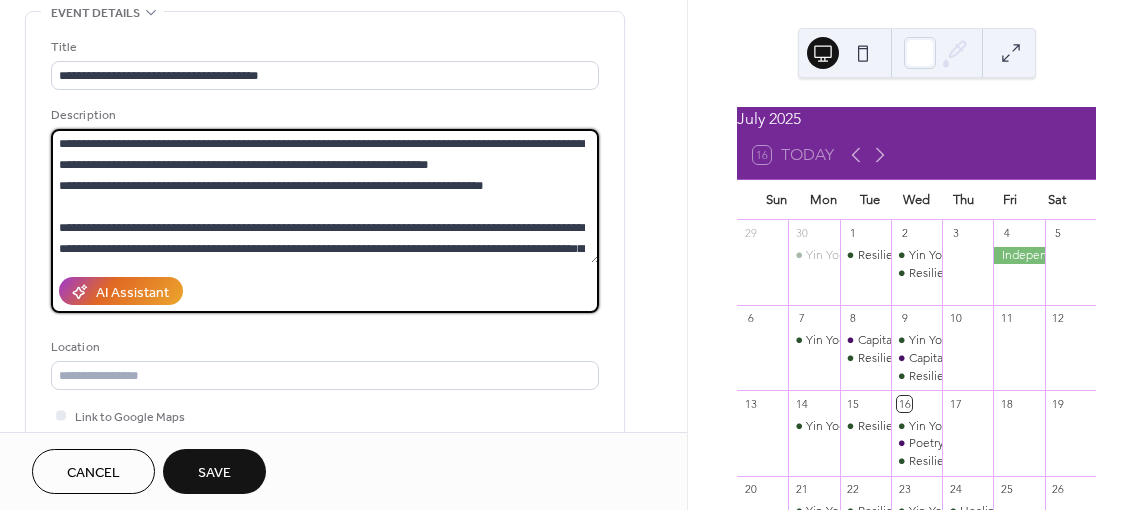 drag, startPoint x: 181, startPoint y: 246, endPoint x: 172, endPoint y: 239, distance: 11.401754 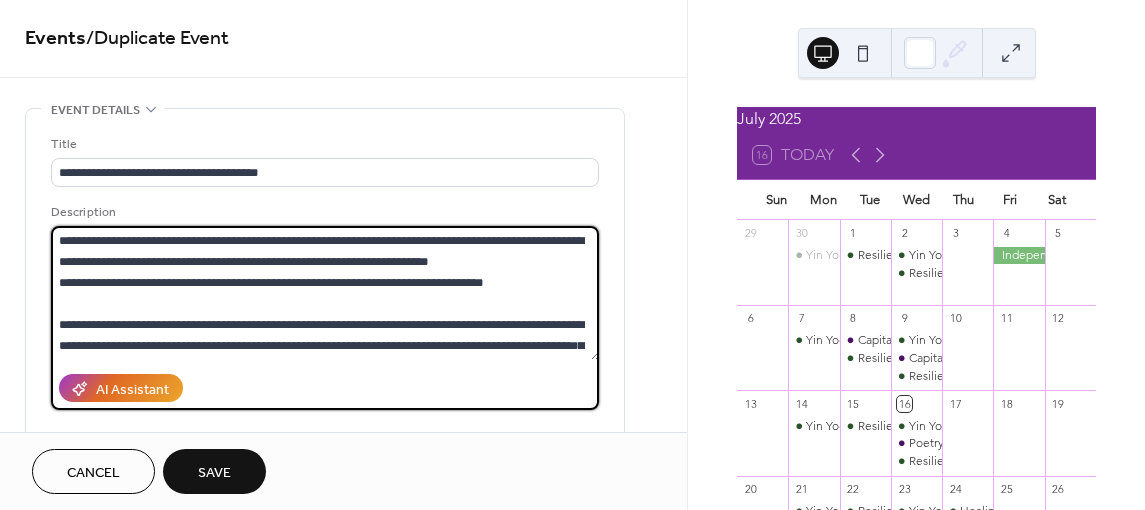 scroll, scrollTop: 0, scrollLeft: 0, axis: both 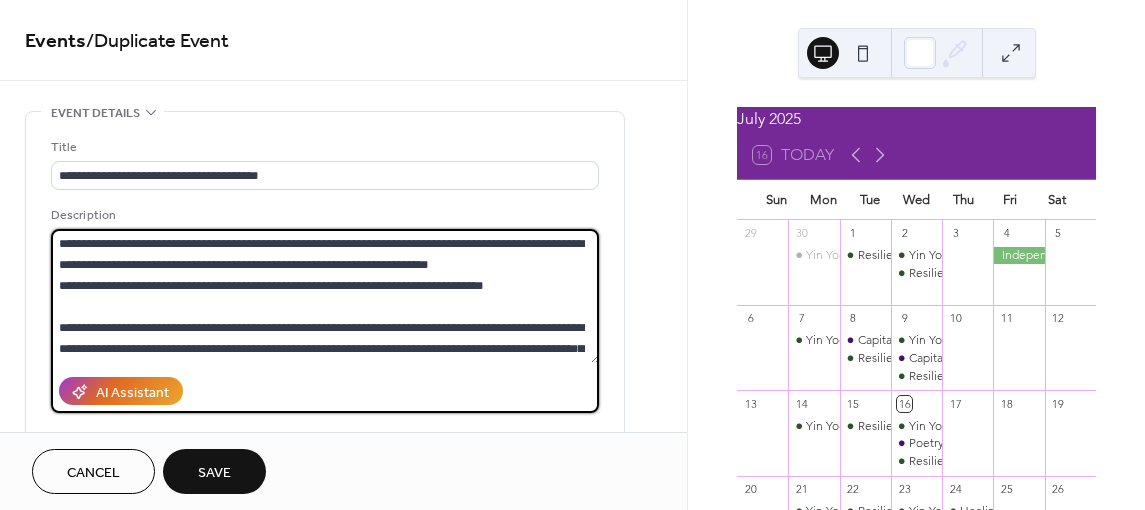 click on "**********" at bounding box center (325, 296) 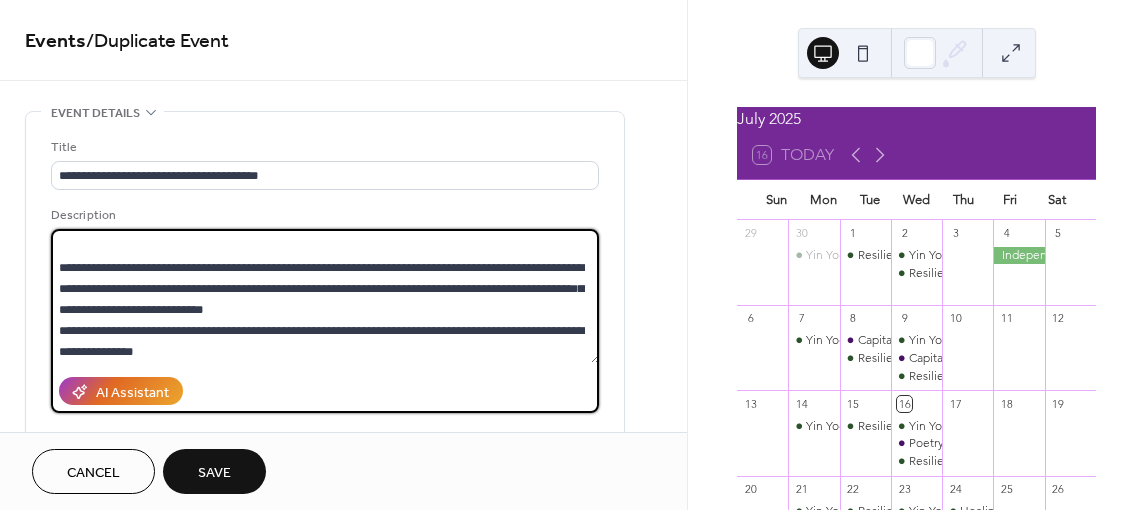 scroll, scrollTop: 62, scrollLeft: 0, axis: vertical 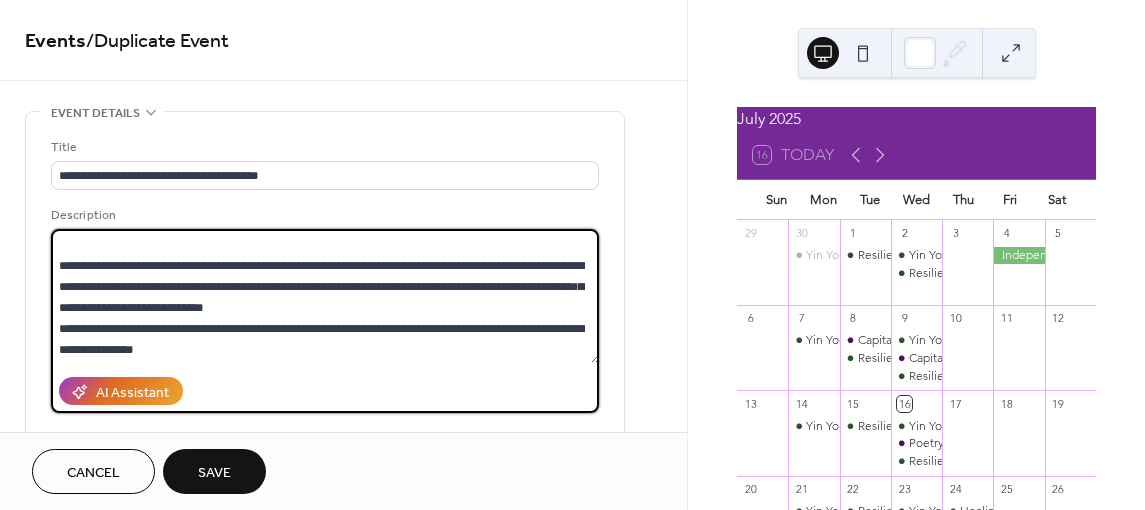 drag, startPoint x: 57, startPoint y: 242, endPoint x: 313, endPoint y: 306, distance: 263.87875 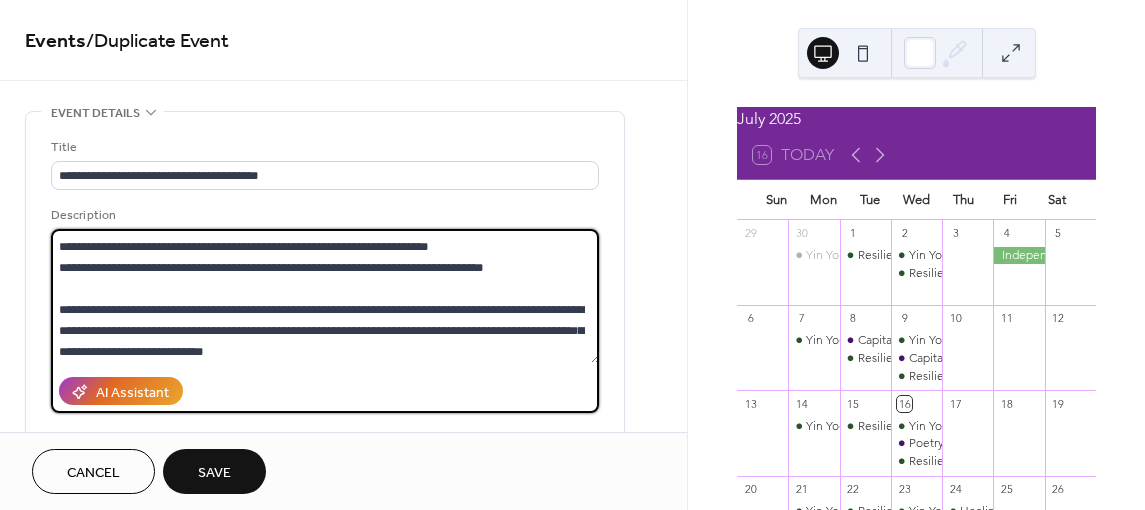 scroll, scrollTop: 0, scrollLeft: 0, axis: both 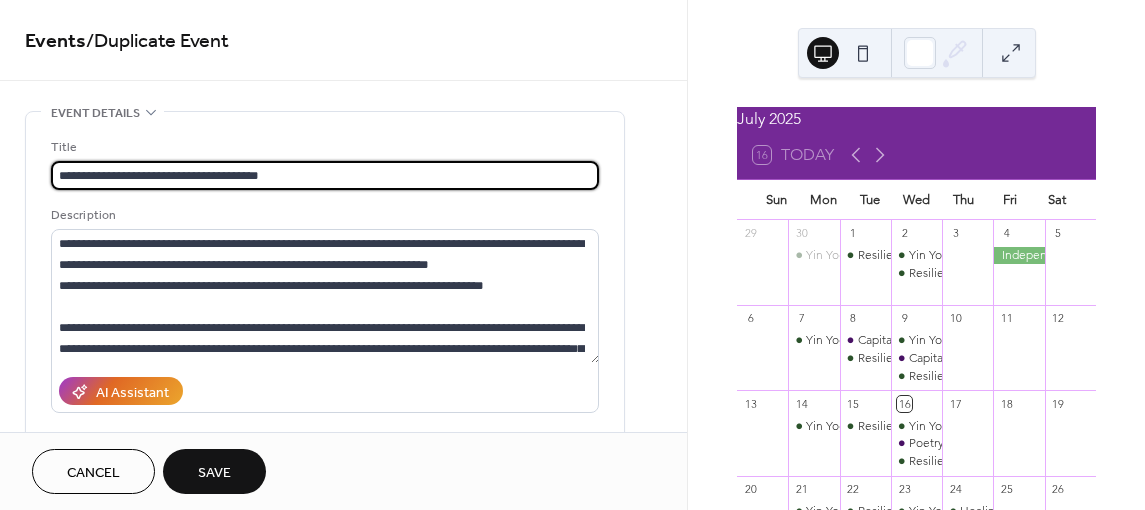 click on "**********" at bounding box center [325, 175] 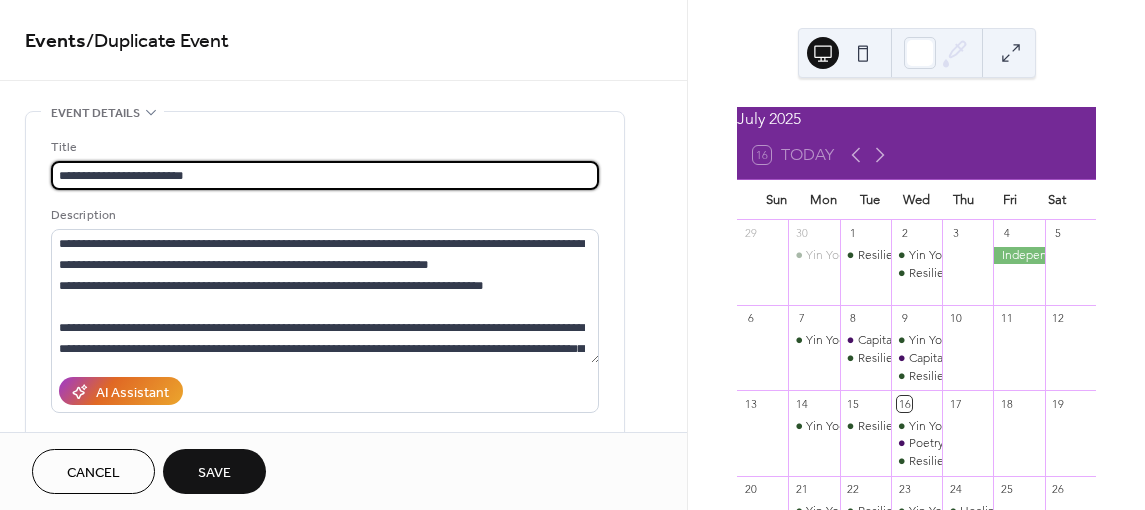 type on "**********" 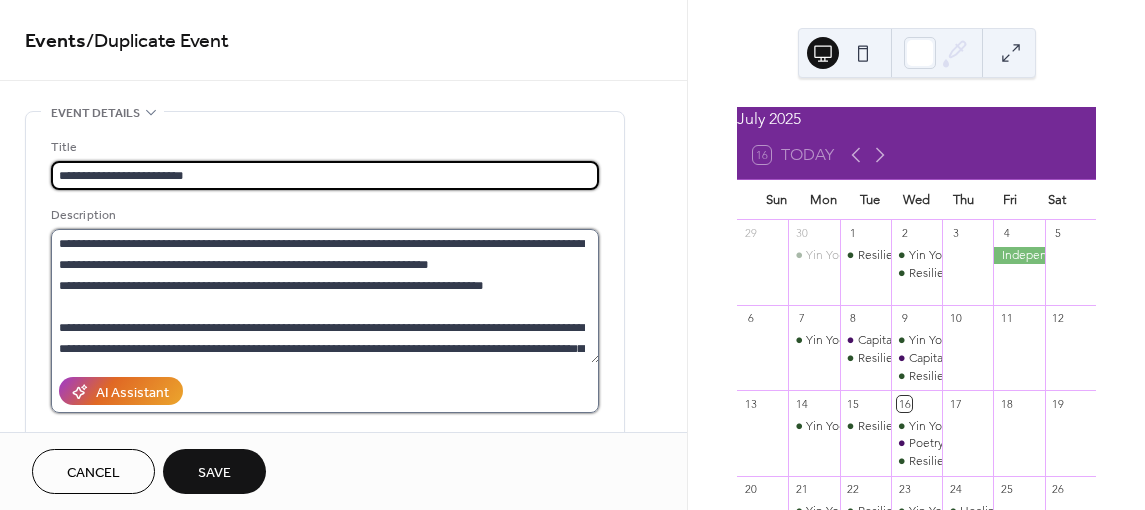 click on "**********" at bounding box center [325, 296] 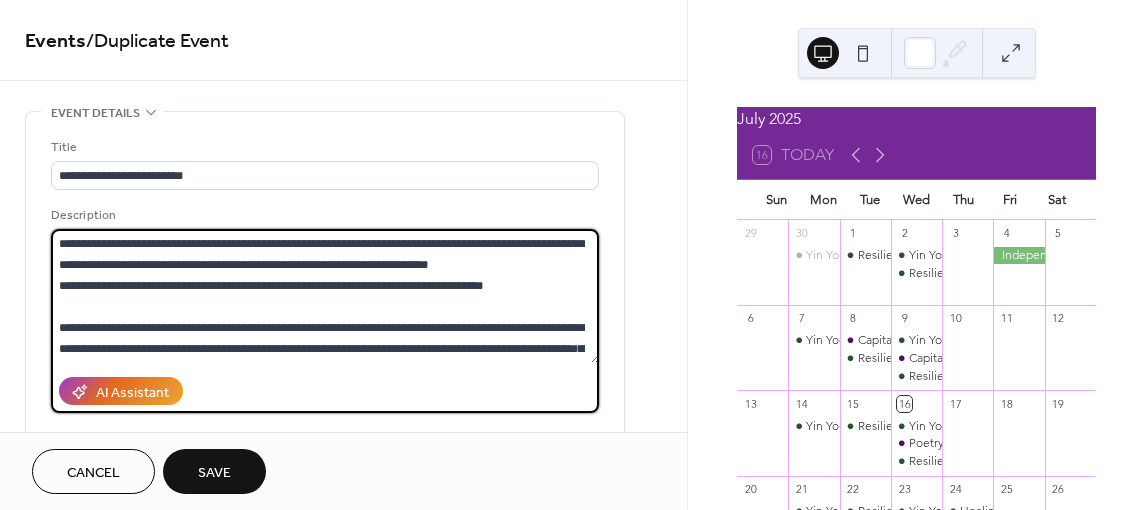 click on "**********" at bounding box center [325, 296] 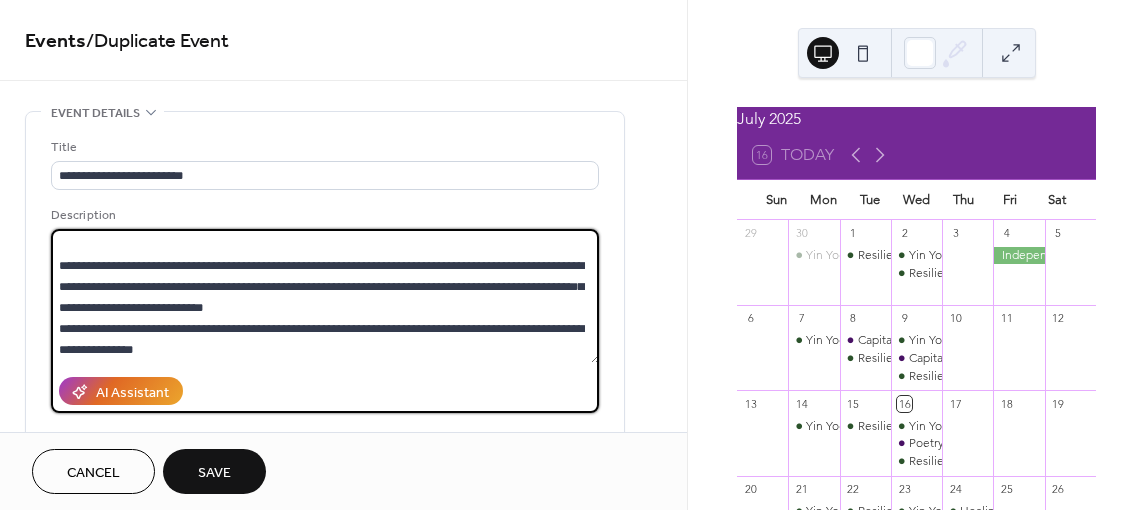 scroll, scrollTop: 62, scrollLeft: 0, axis: vertical 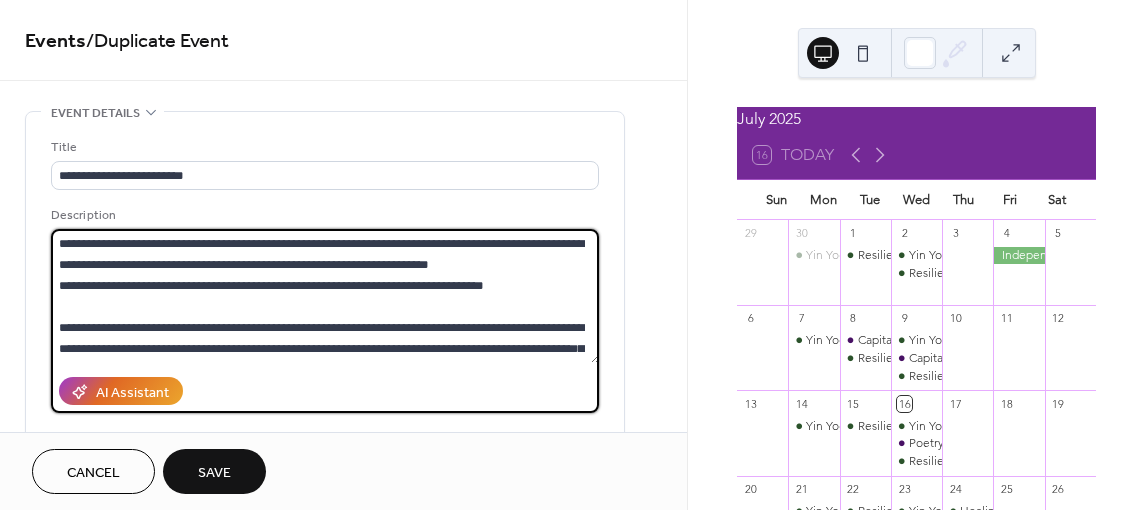 drag, startPoint x: 294, startPoint y: 303, endPoint x: 54, endPoint y: 238, distance: 248.64633 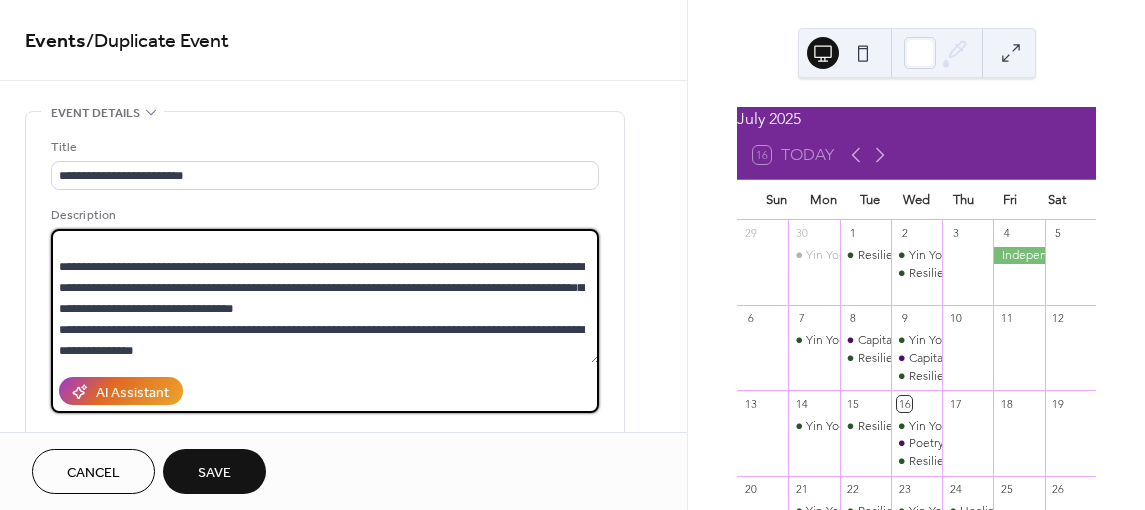 scroll, scrollTop: 126, scrollLeft: 0, axis: vertical 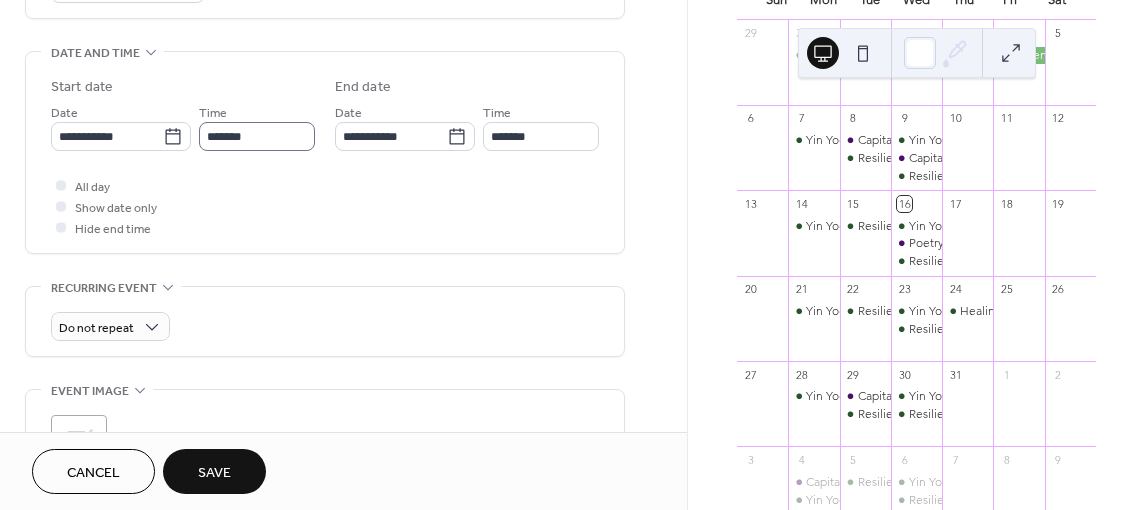 type on "**********" 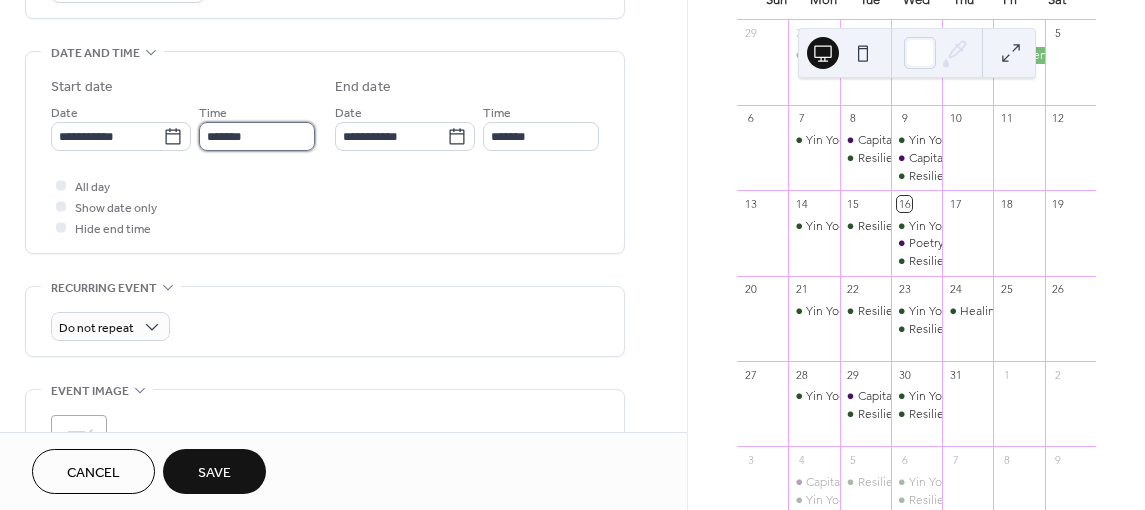 click on "*******" at bounding box center (257, 136) 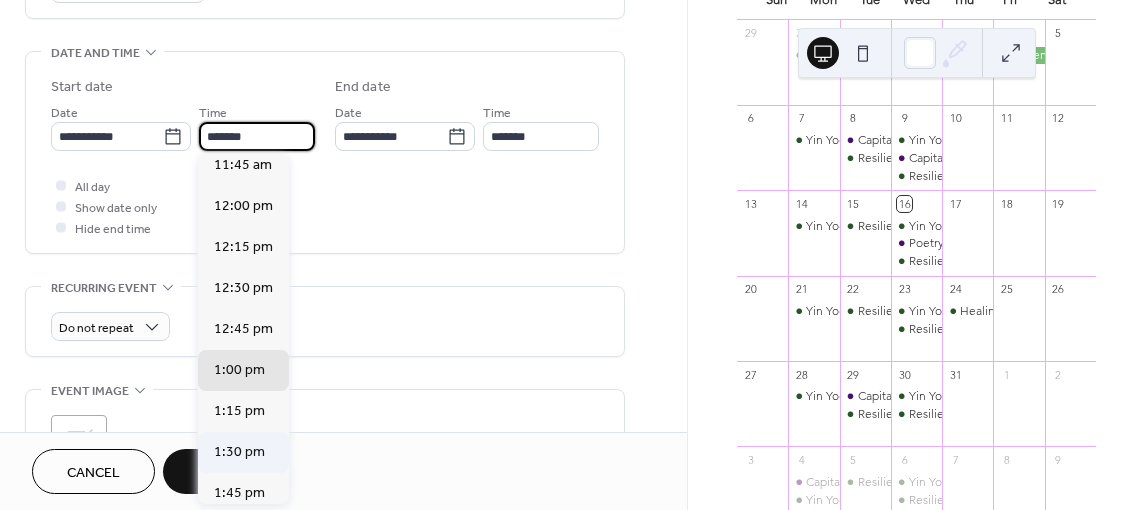 scroll, scrollTop: 1932, scrollLeft: 0, axis: vertical 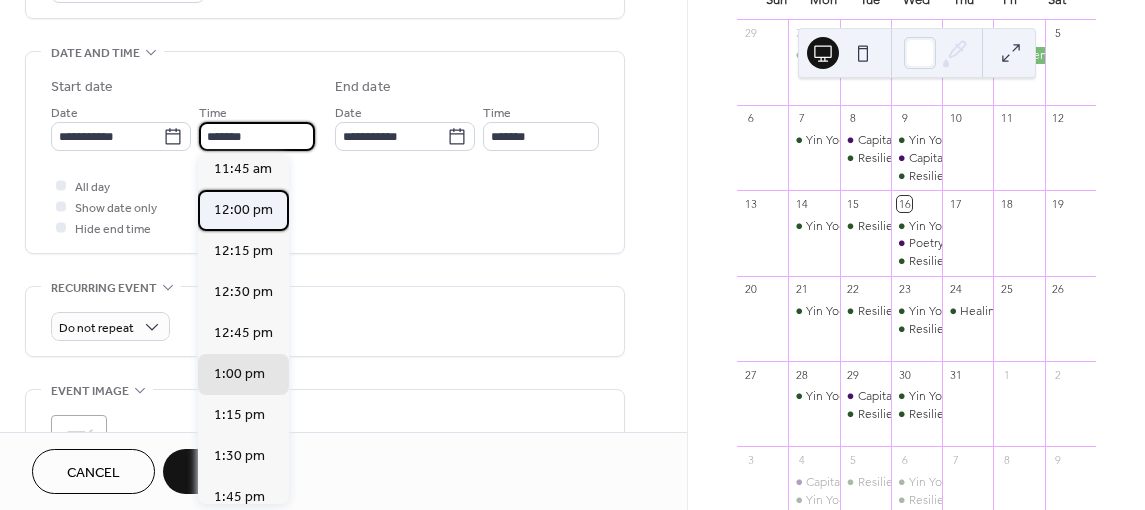click on "12:00 pm" at bounding box center (243, 209) 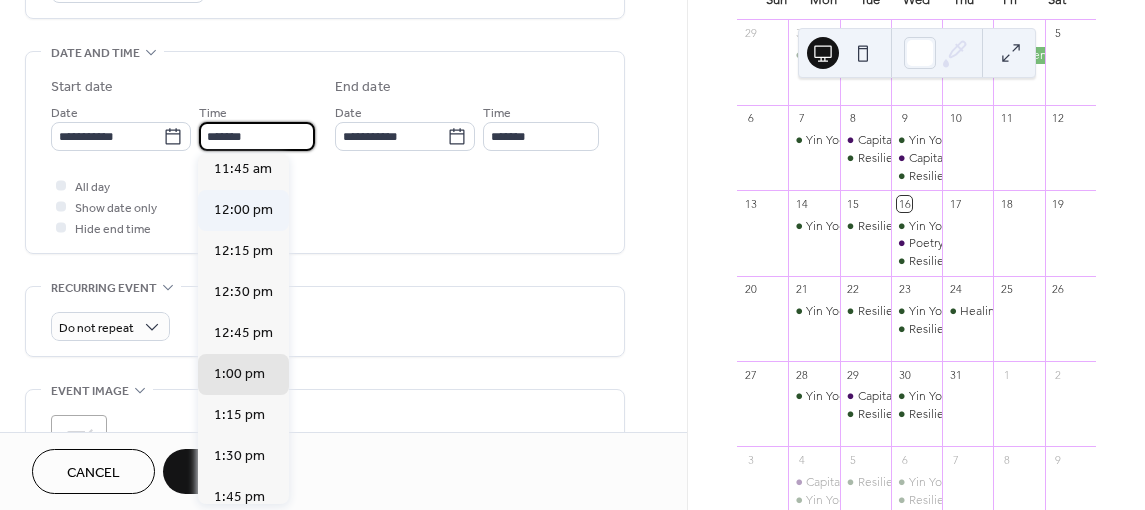 type on "********" 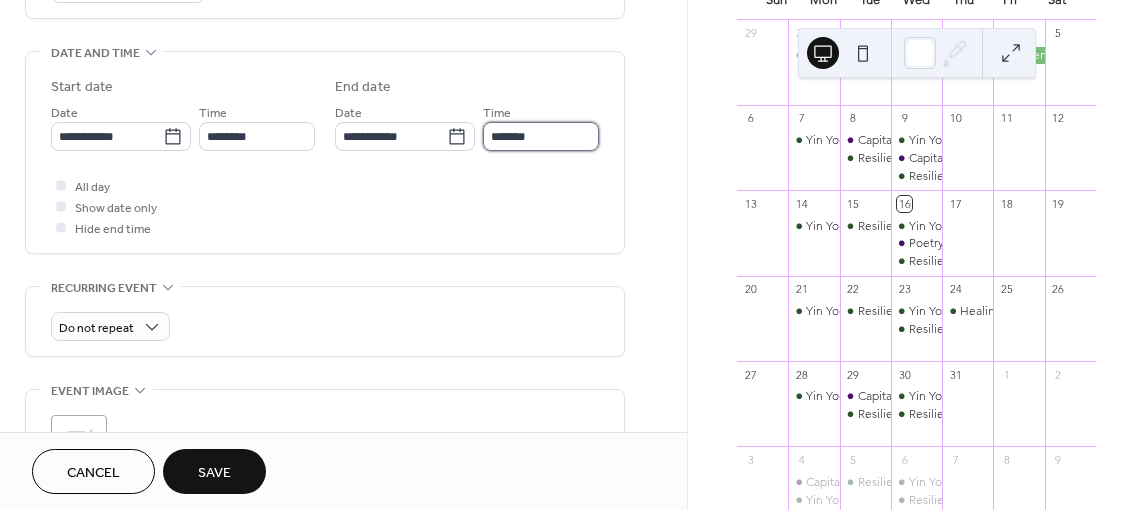 click on "*******" at bounding box center [541, 136] 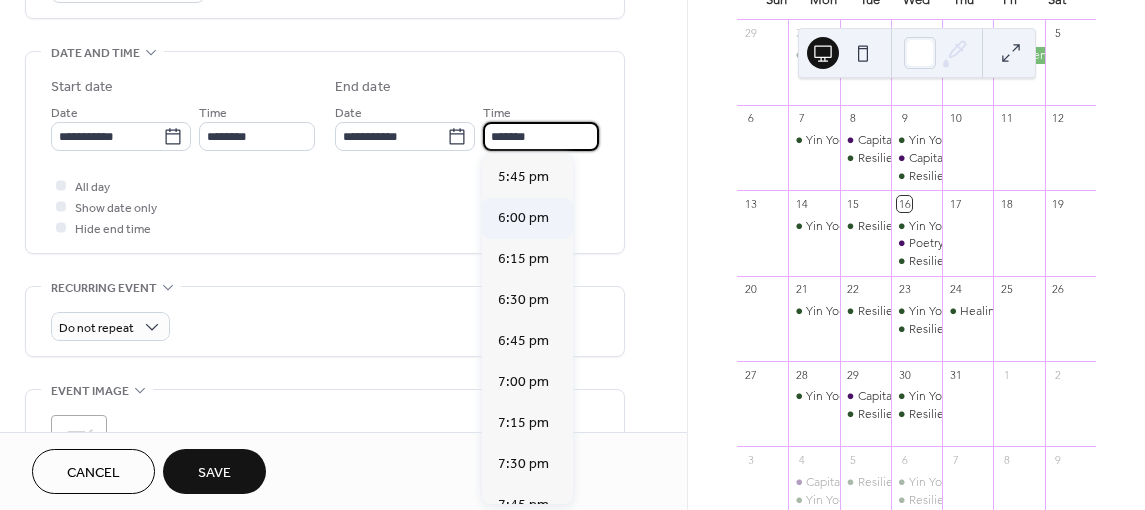 scroll, scrollTop: 900, scrollLeft: 0, axis: vertical 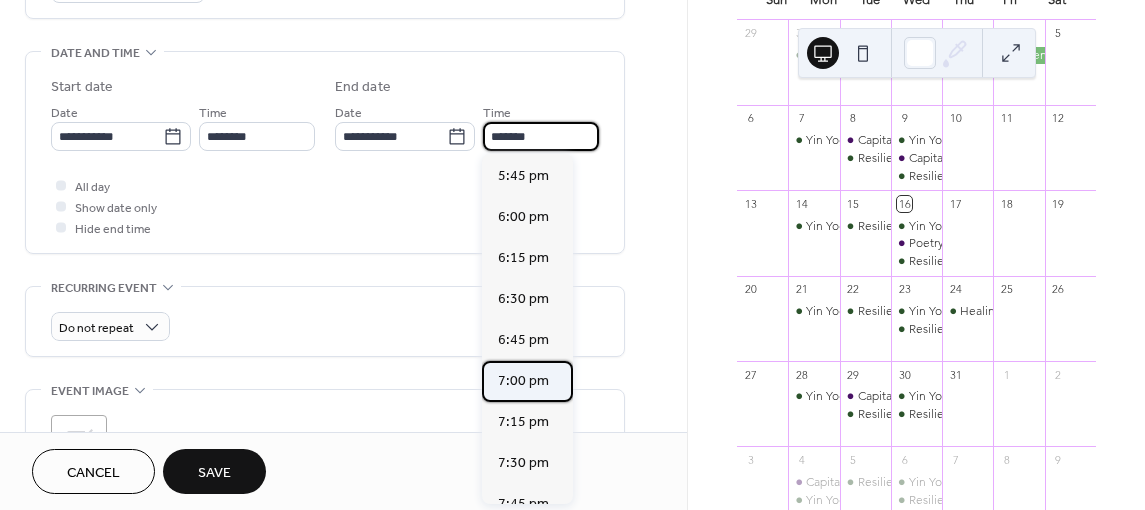click on "7:00 pm" at bounding box center (523, 380) 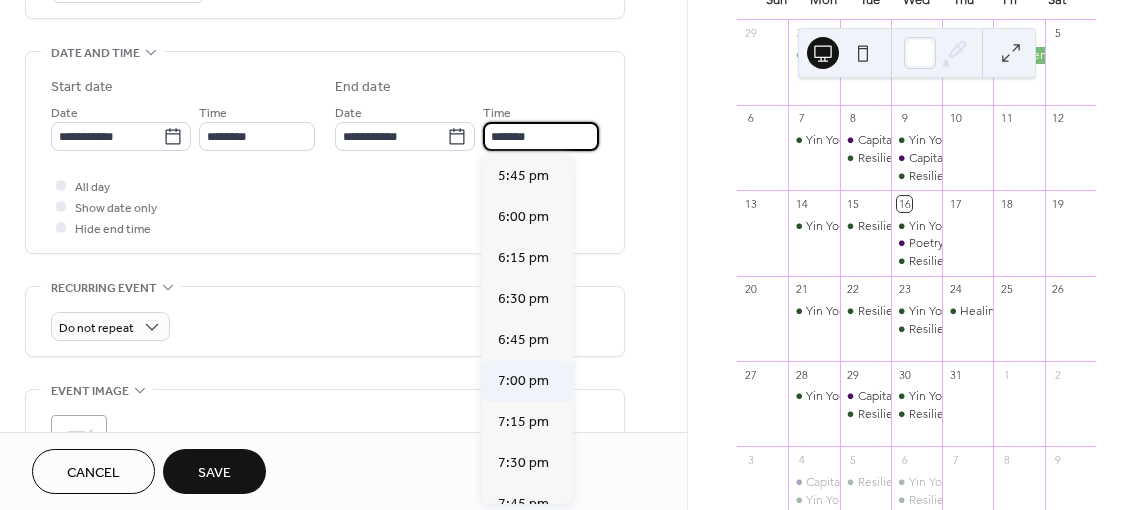 type on "*******" 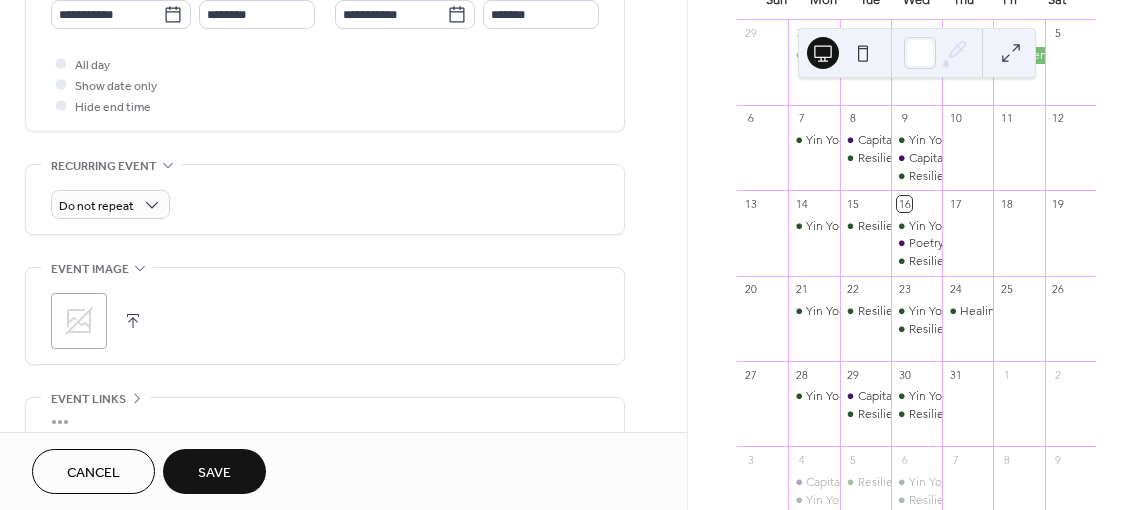scroll, scrollTop: 691, scrollLeft: 0, axis: vertical 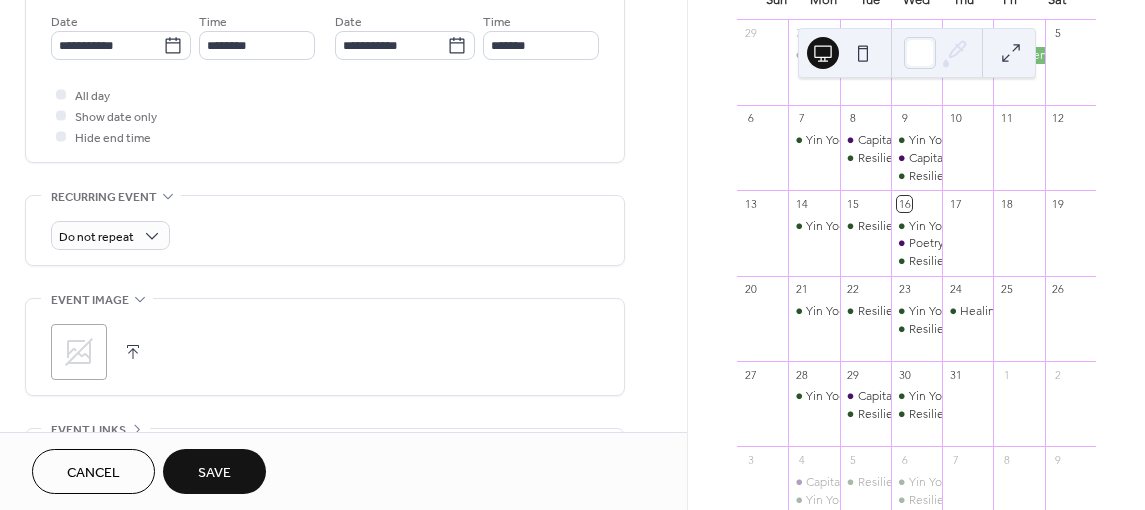 click on "Save" at bounding box center [214, 471] 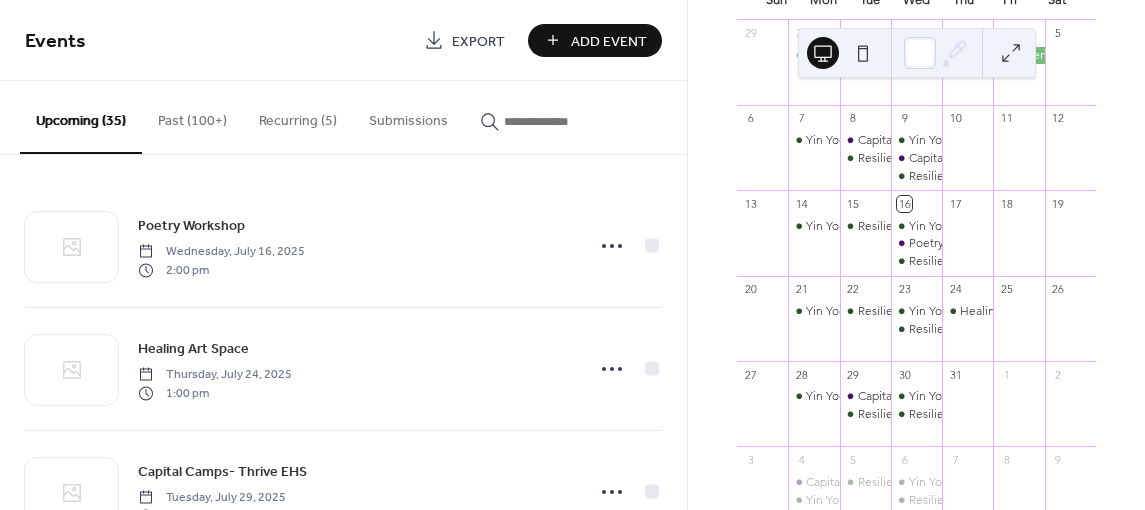 scroll, scrollTop: 280, scrollLeft: 0, axis: vertical 